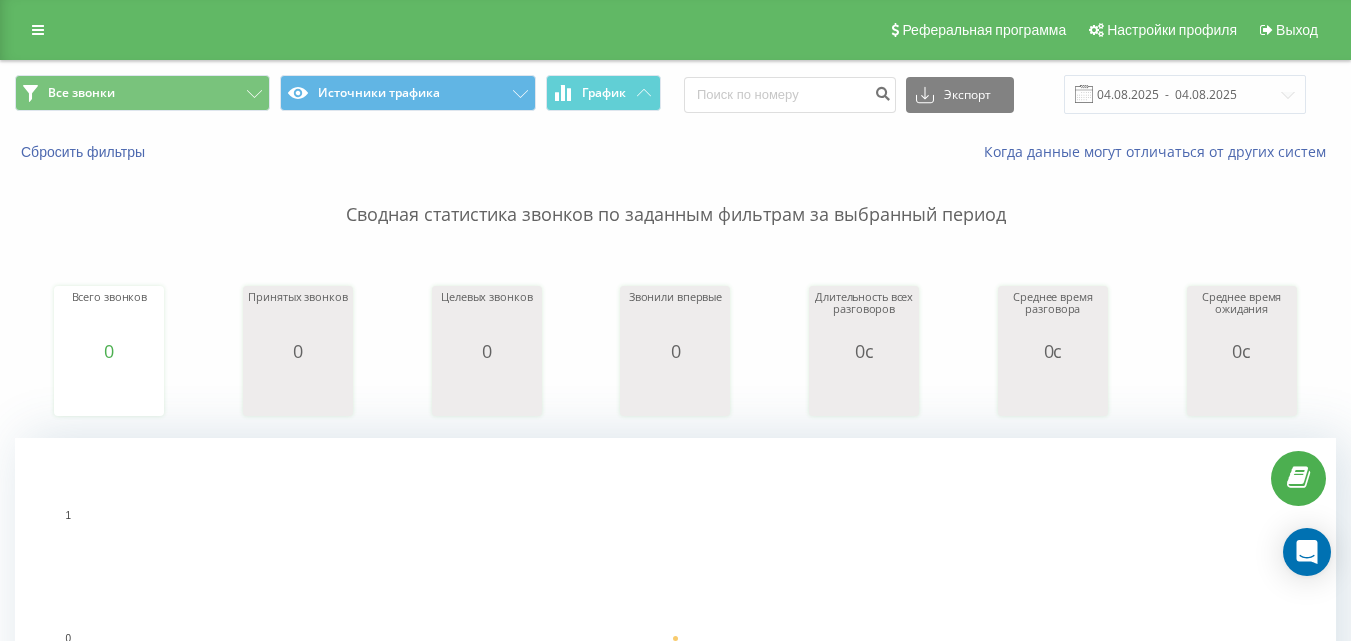 scroll, scrollTop: 0, scrollLeft: 0, axis: both 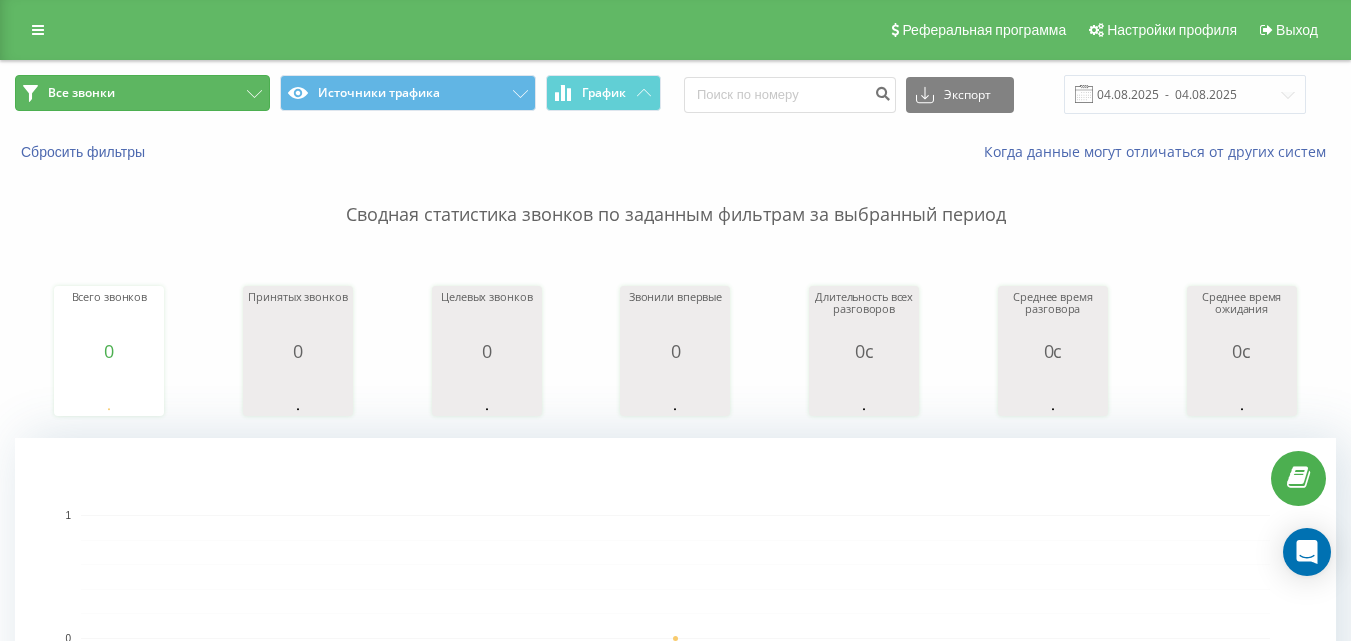 click on "Все звонки" at bounding box center [142, 93] 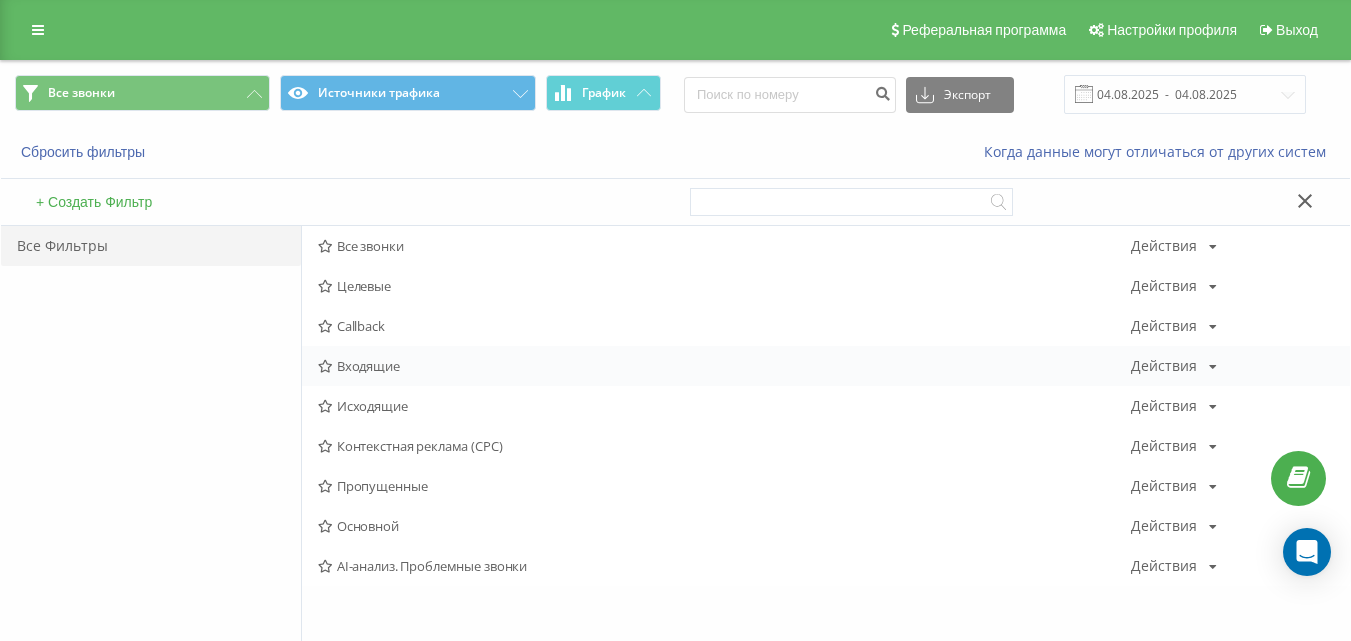 click on "Входящие" at bounding box center (724, 366) 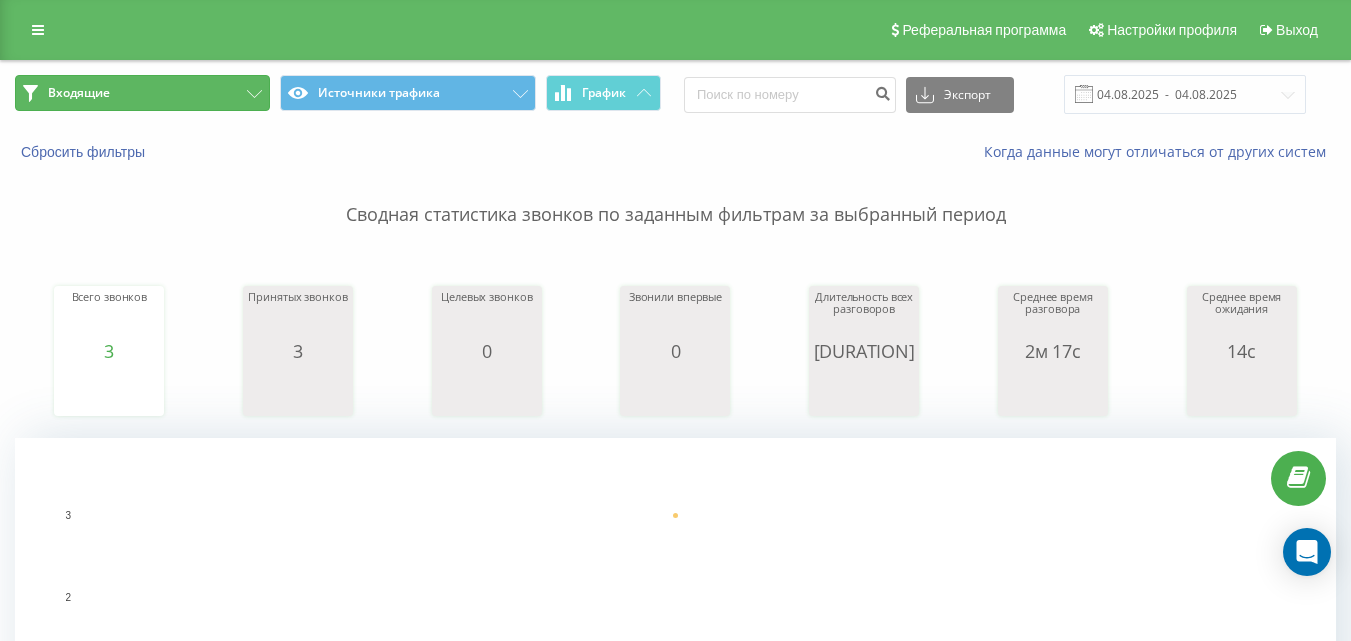 click on "Входящие" at bounding box center [142, 93] 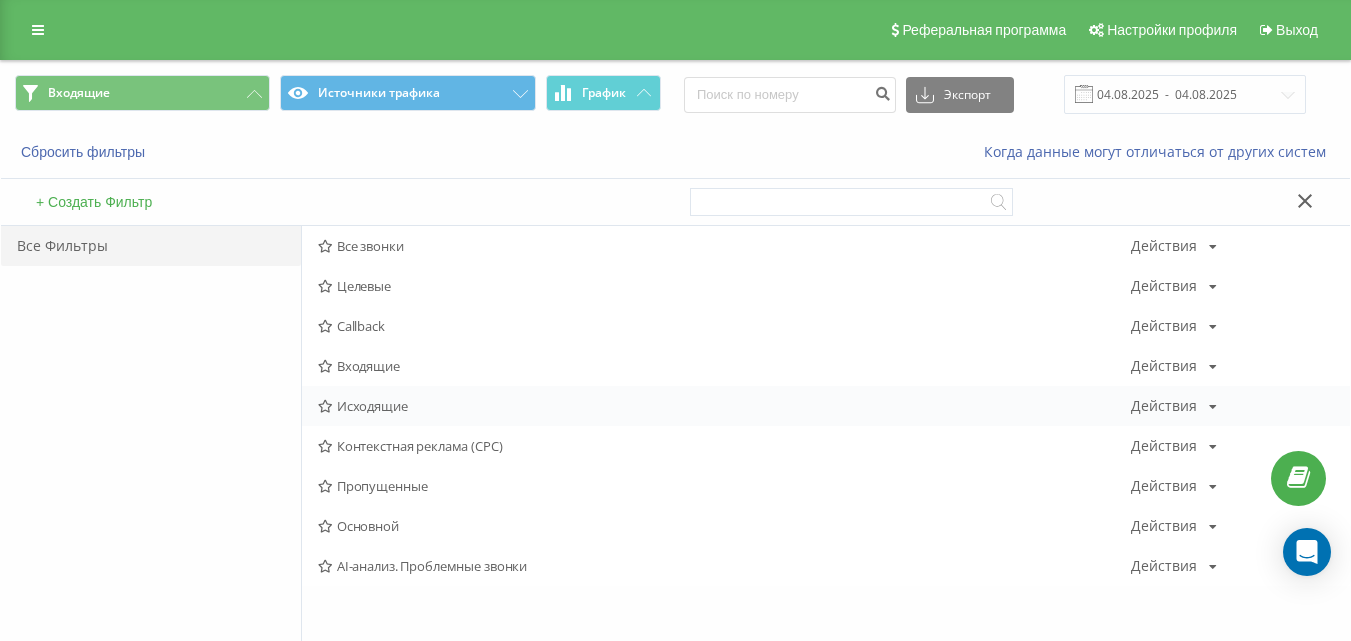 click on "Исходящие" at bounding box center [724, 406] 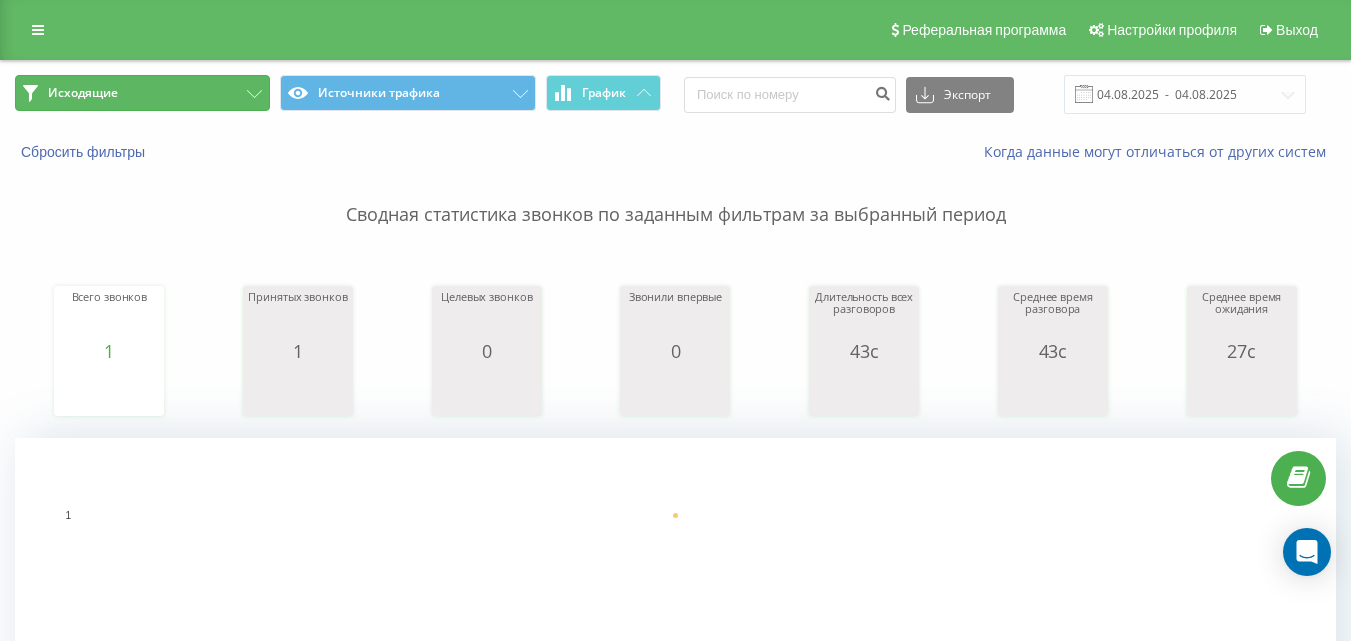 click on "Исходящие" at bounding box center (142, 93) 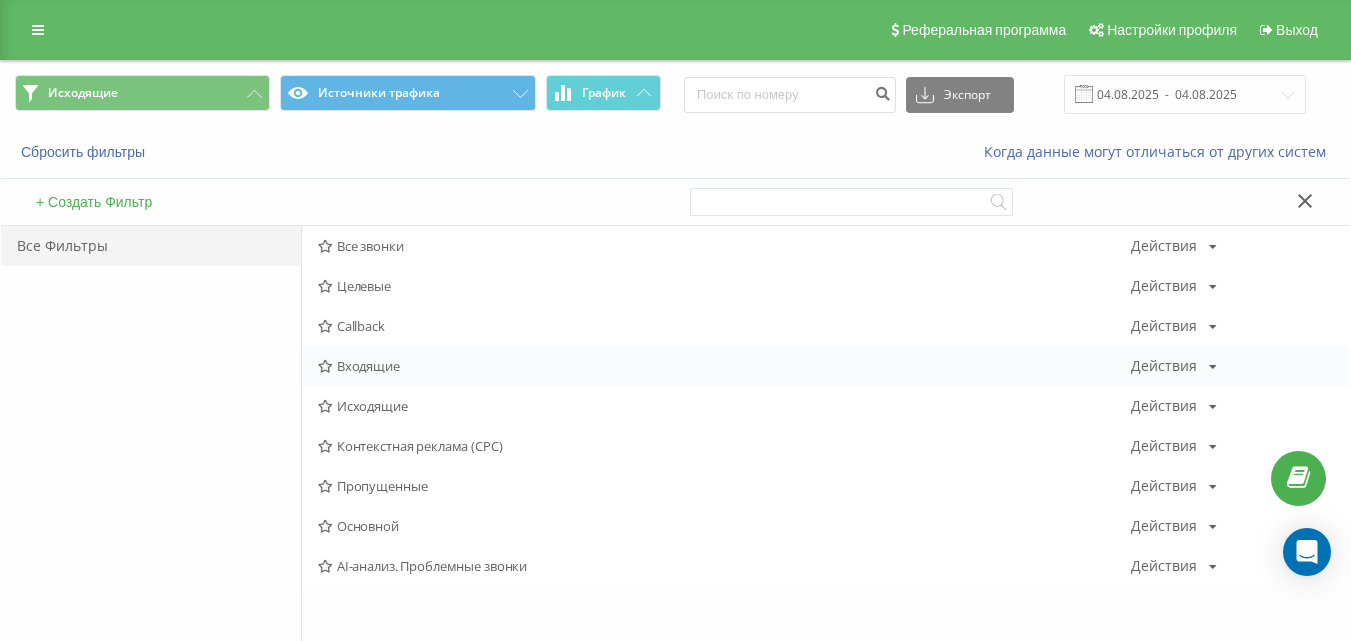 click on "Входящие" at bounding box center (724, 366) 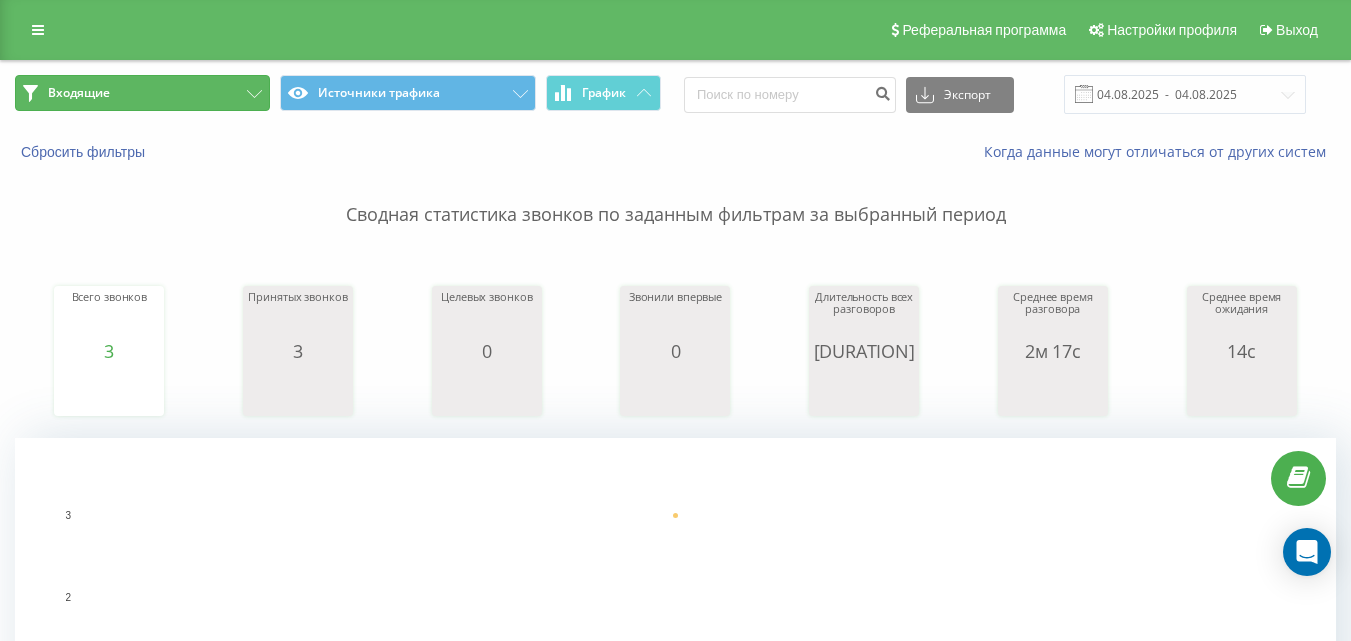 click on "Входящие" at bounding box center (142, 93) 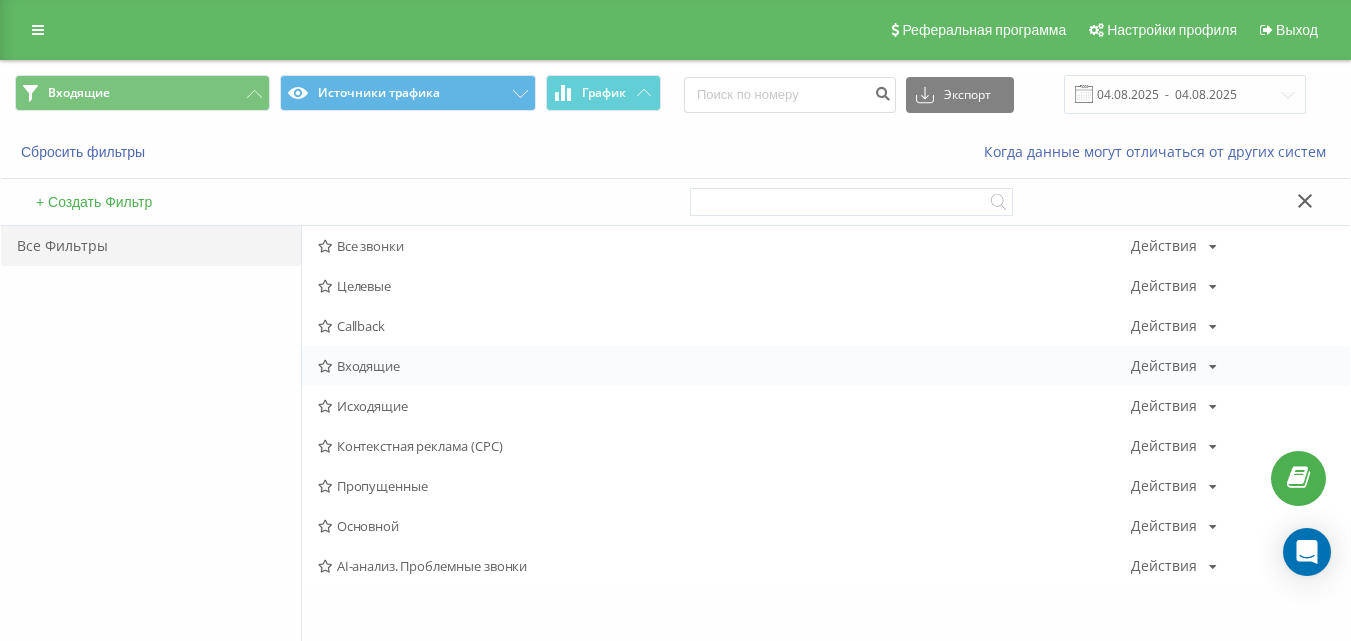click on "Входящие" at bounding box center [724, 366] 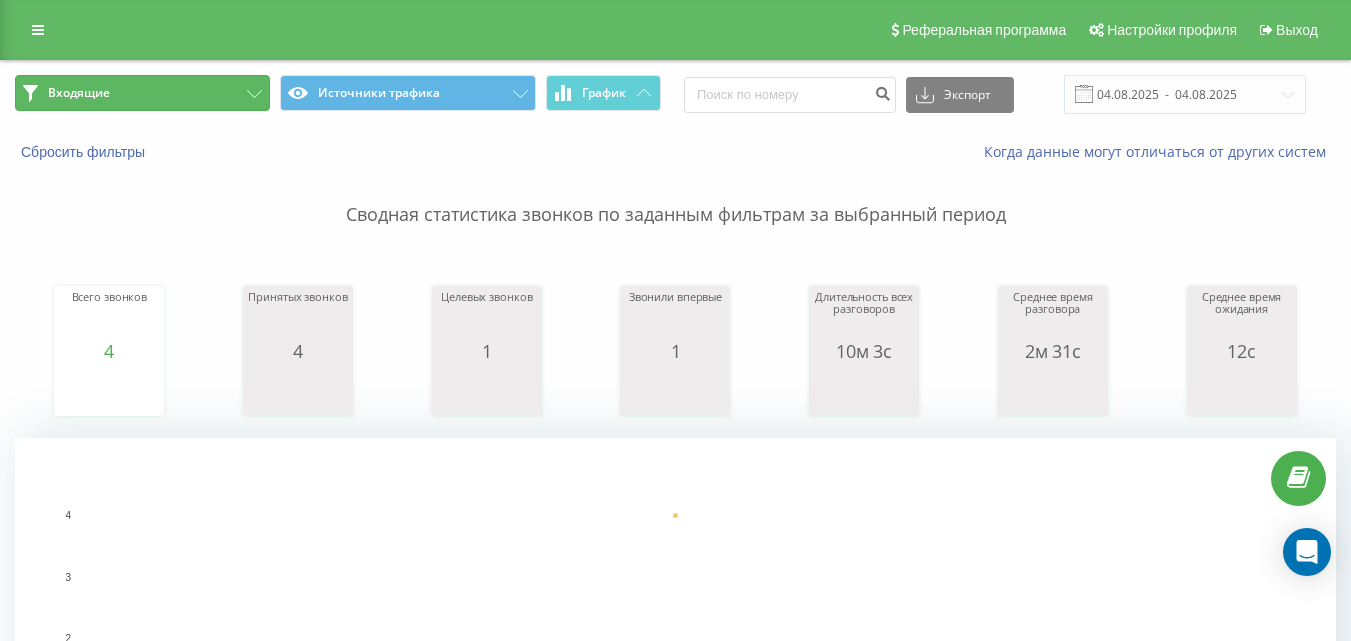 click on "Входящие" at bounding box center (142, 93) 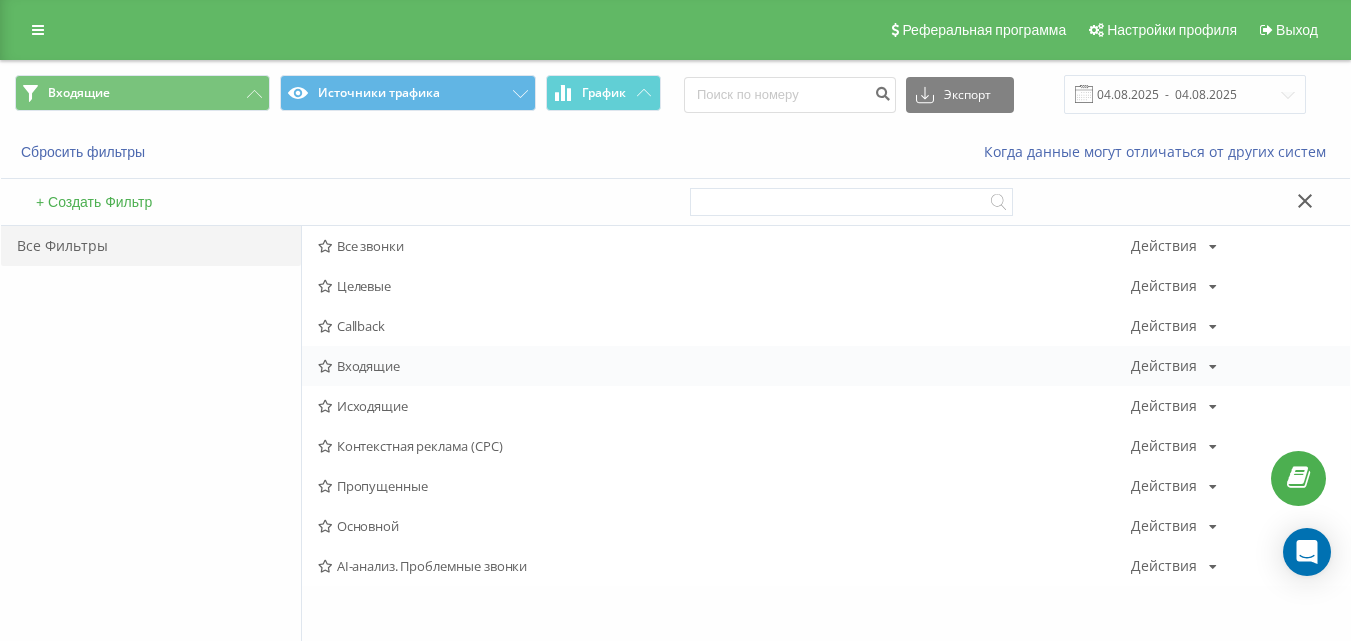 click on "Входящие" at bounding box center (724, 366) 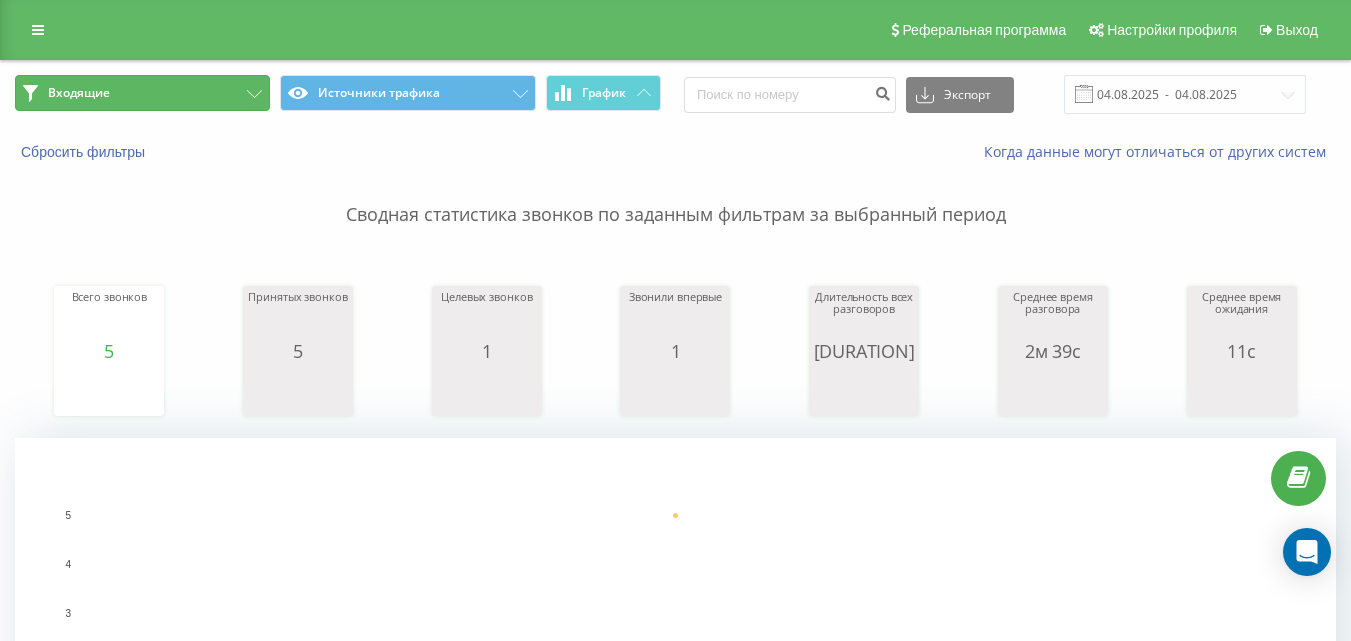 click on "Входящие" at bounding box center [142, 93] 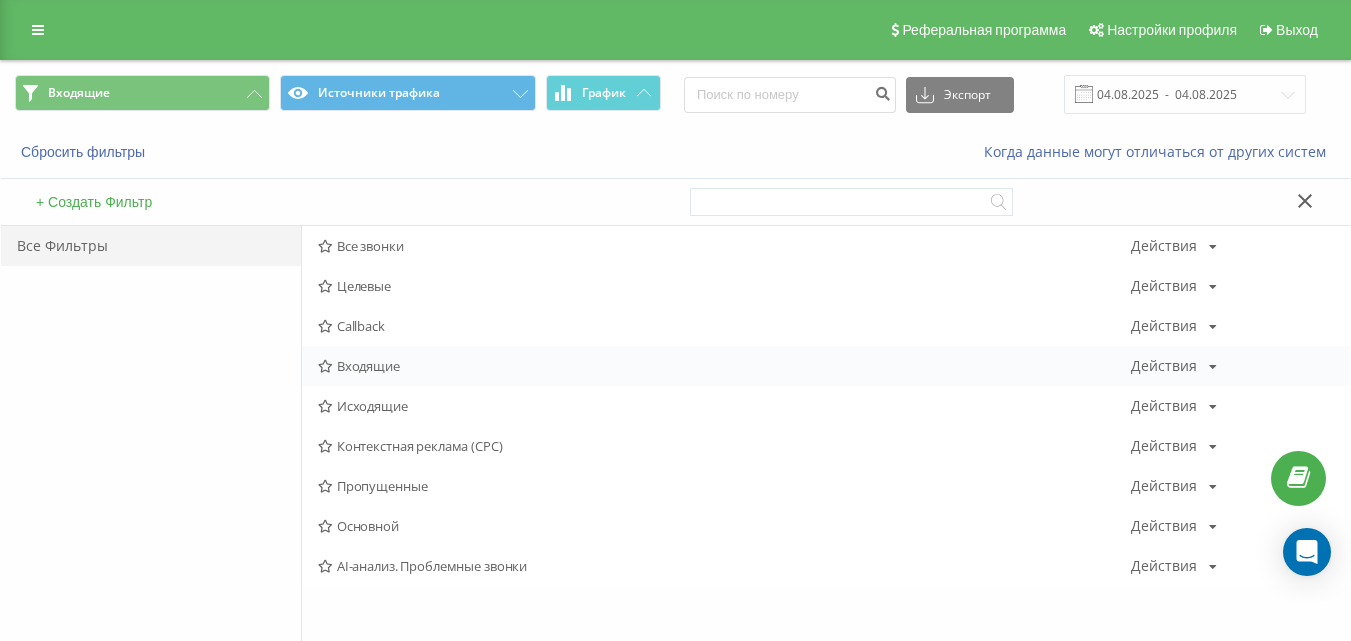 click on "Входящие" at bounding box center [724, 366] 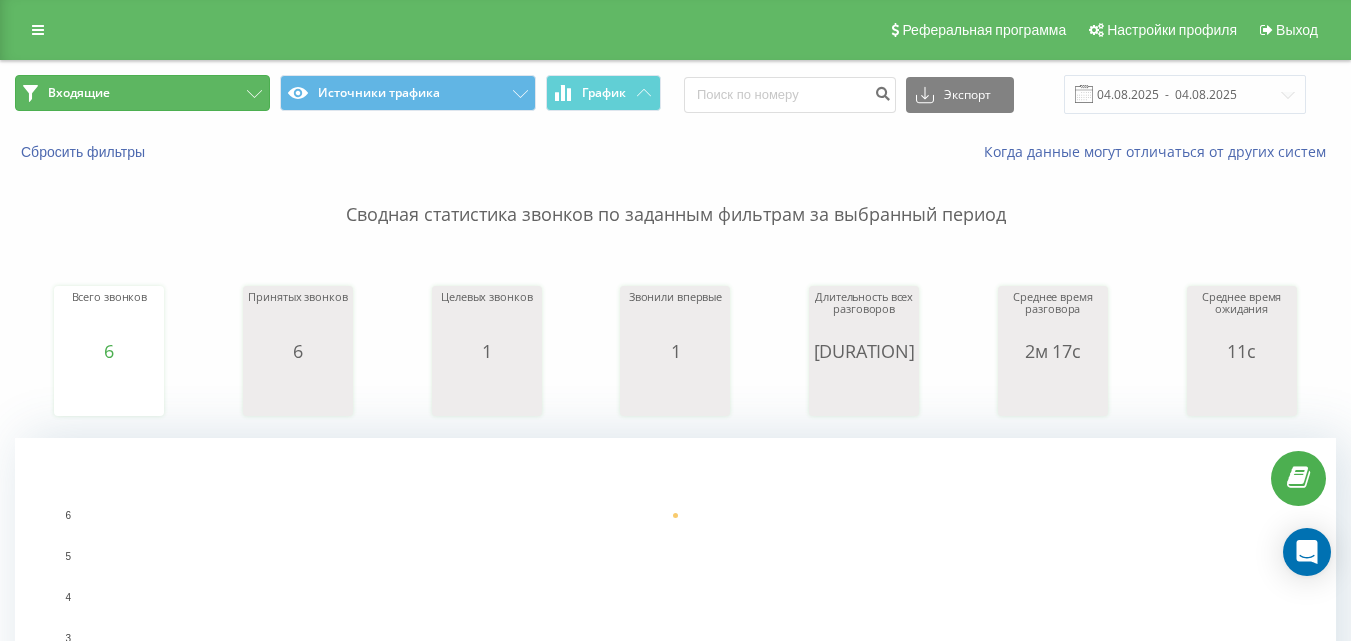 click on "Входящие" at bounding box center (142, 93) 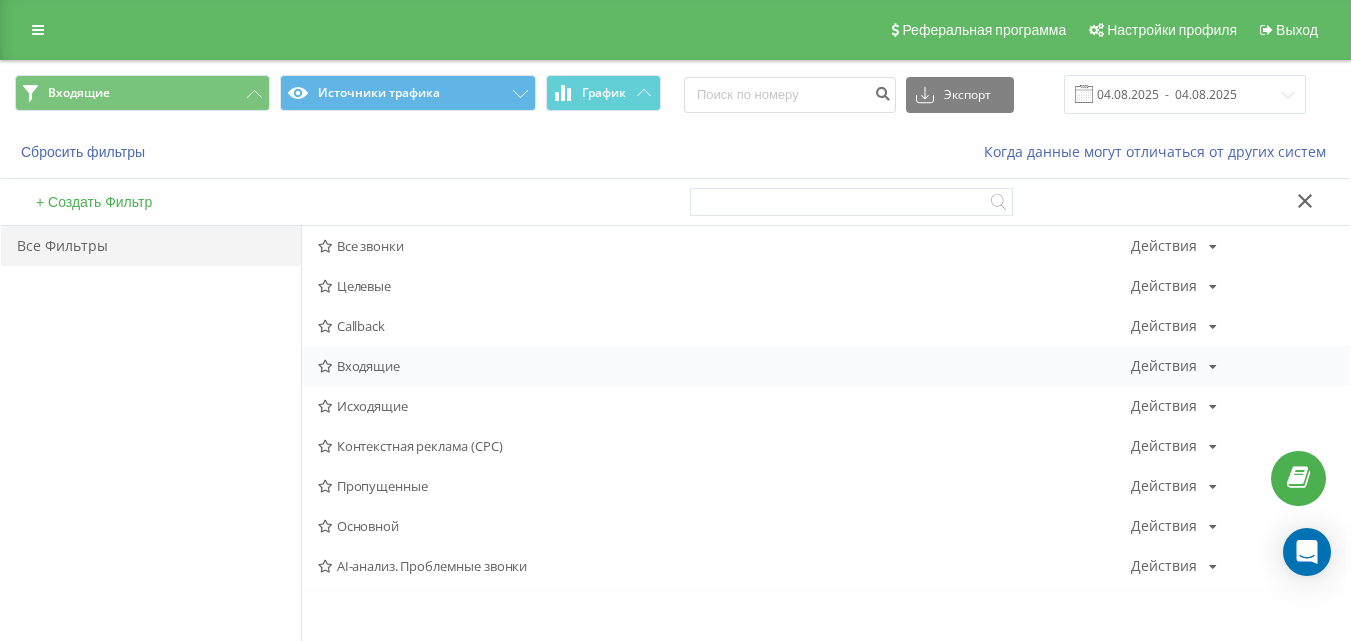 click on "Входящие" at bounding box center [724, 366] 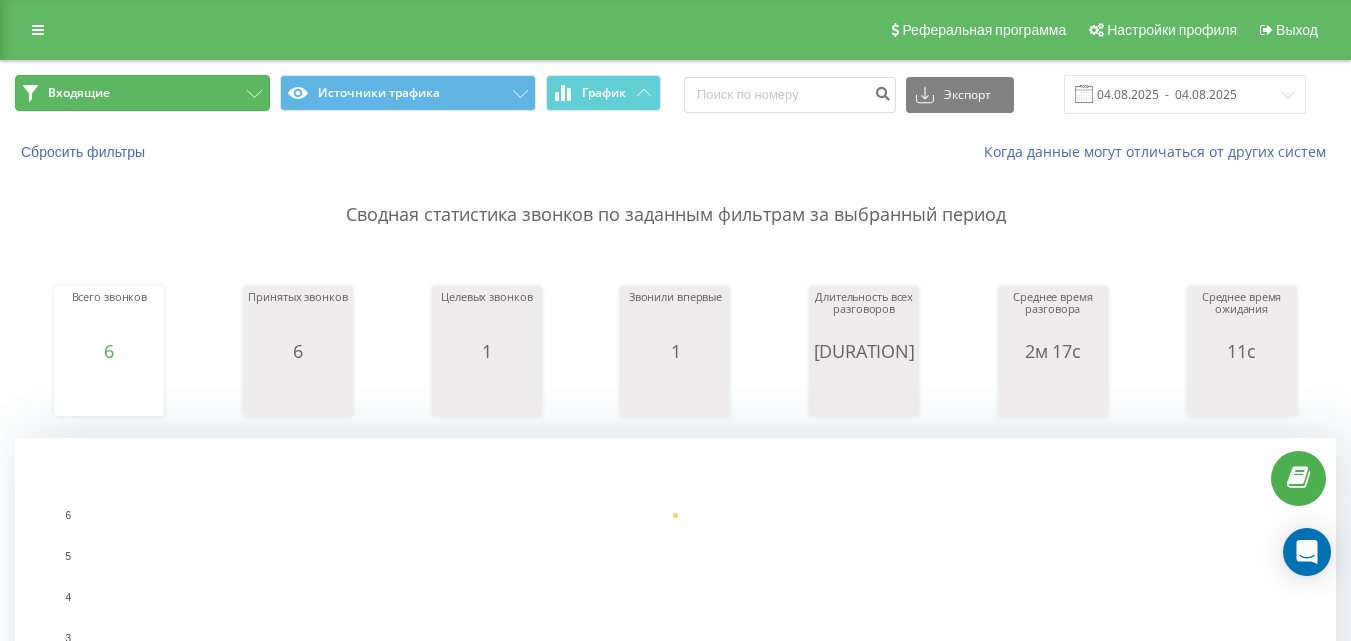 click 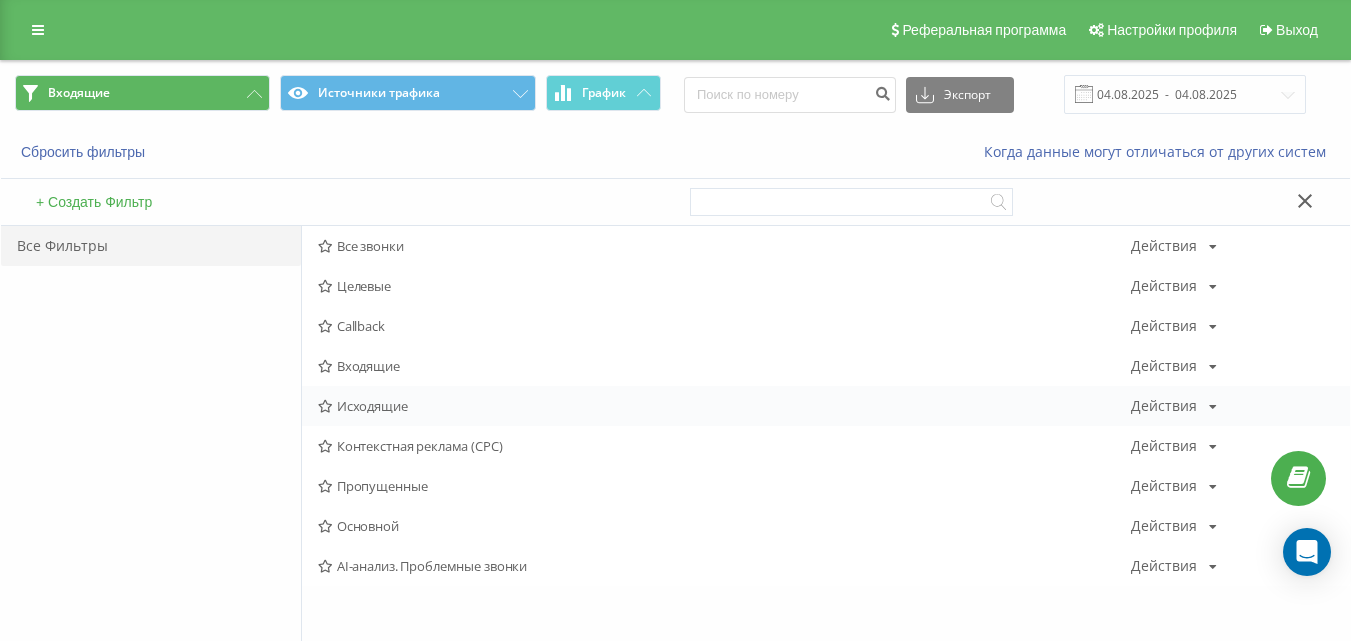 click on "Исходящие" at bounding box center [724, 406] 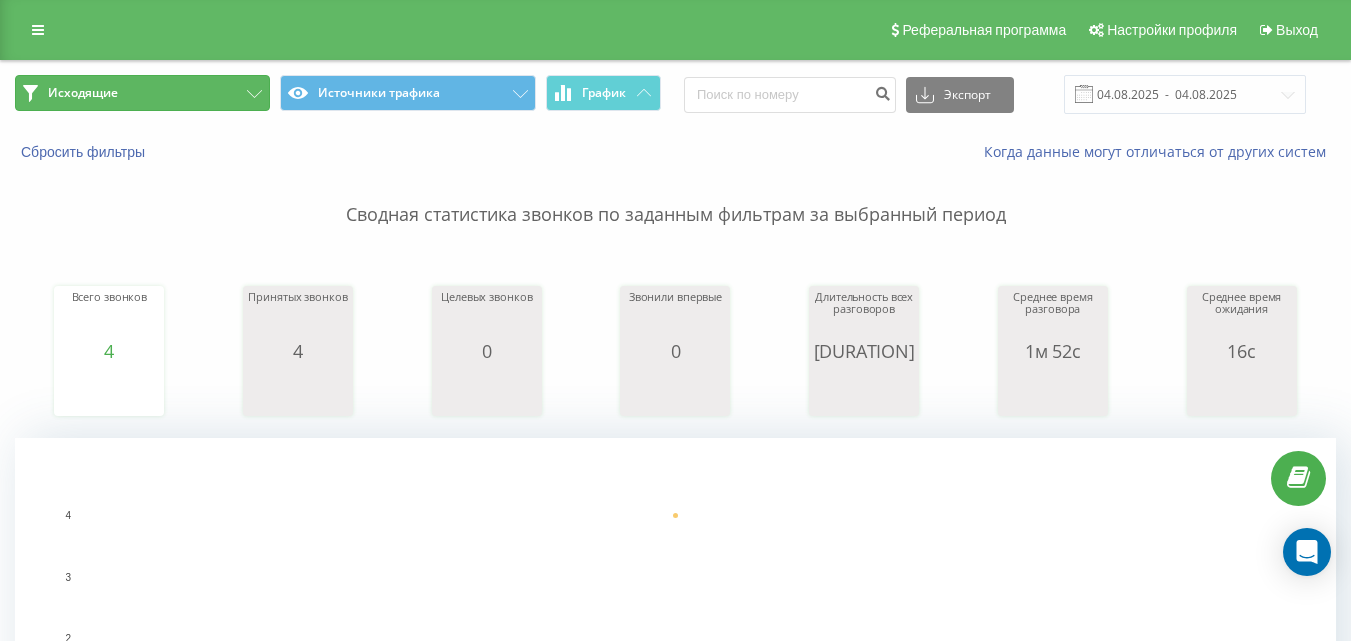 click 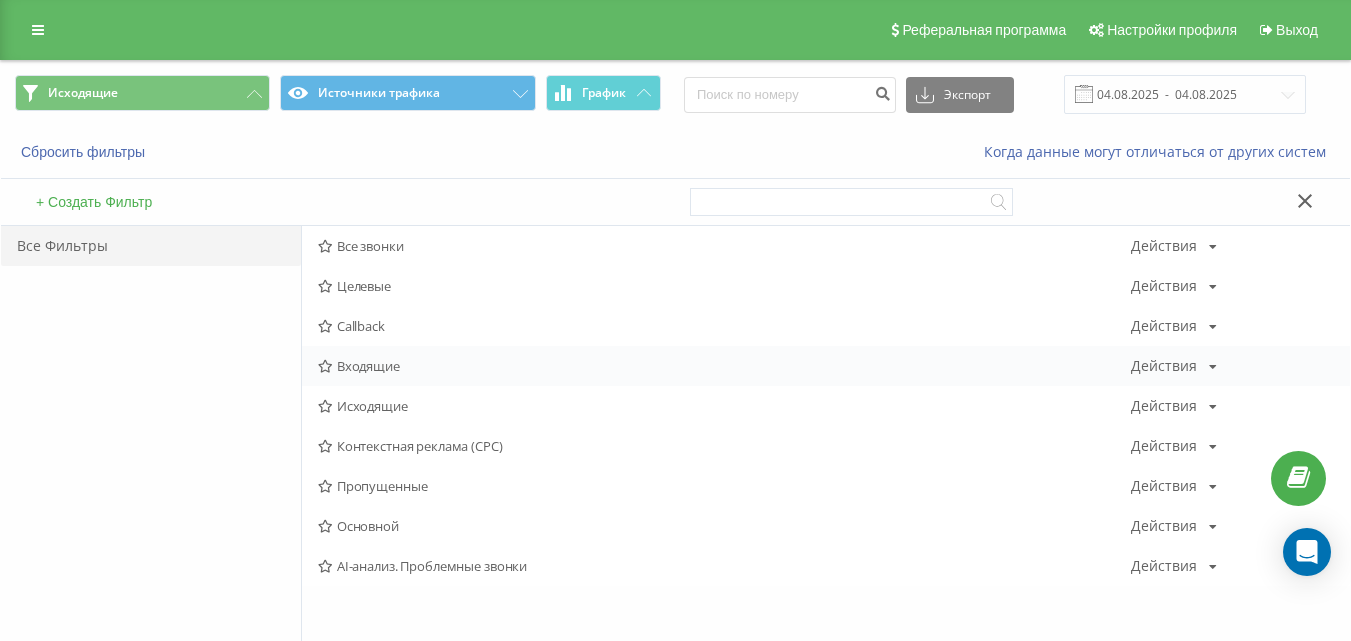 click on "Входящие" at bounding box center (724, 366) 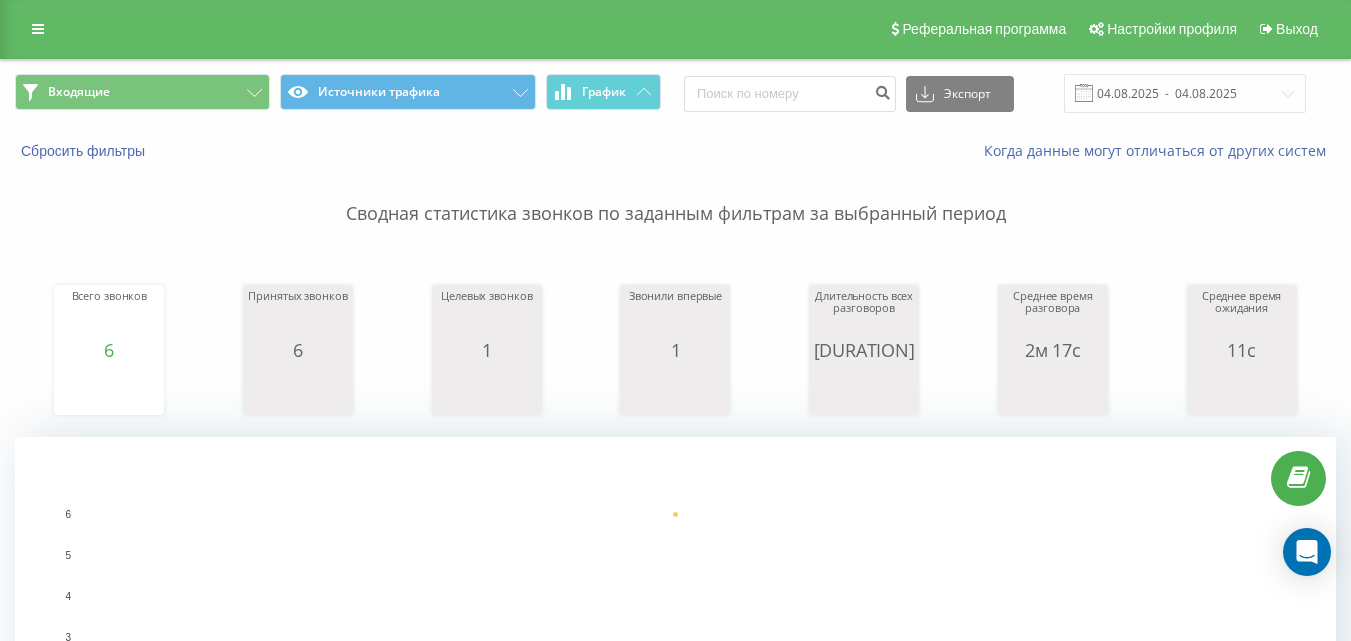 scroll, scrollTop: 0, scrollLeft: 0, axis: both 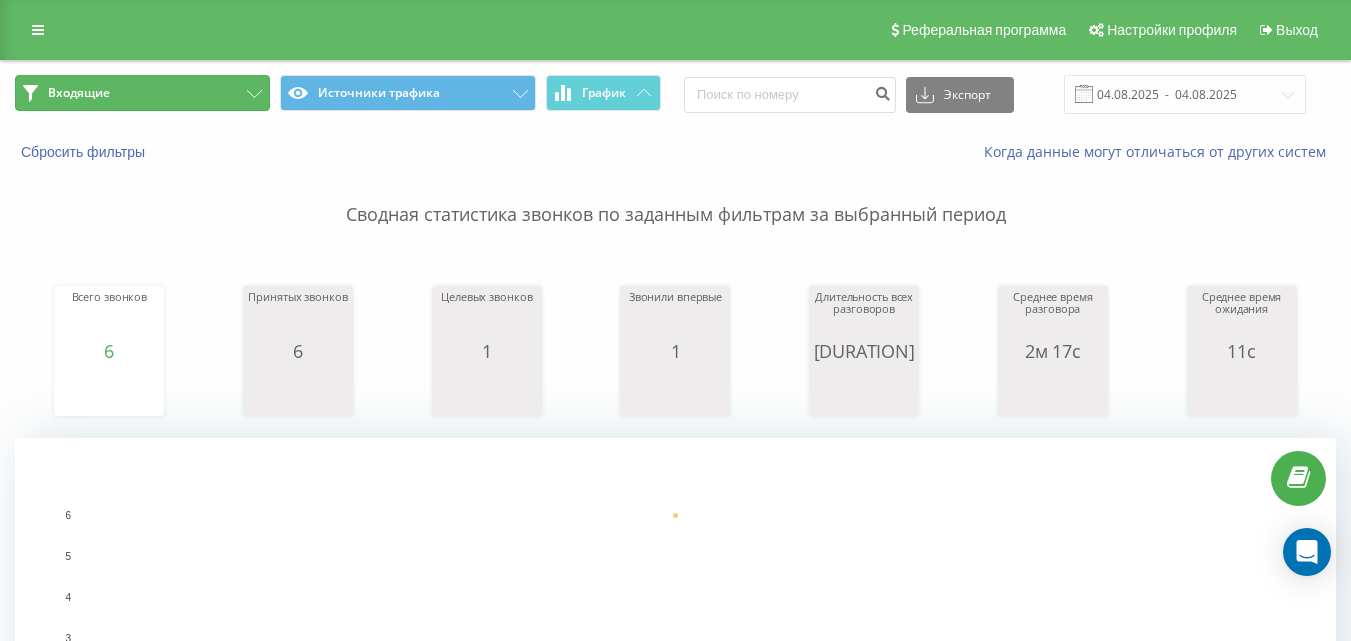click on "Входящие" at bounding box center (142, 93) 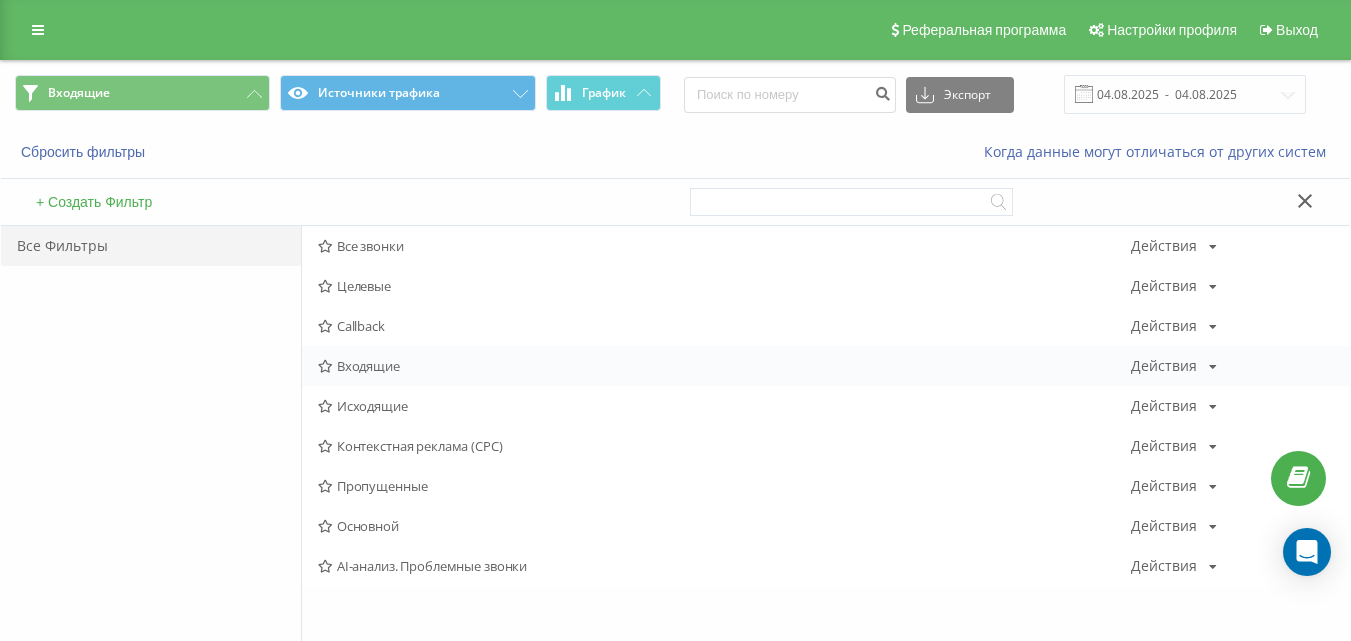 click on "Входящие" at bounding box center (724, 366) 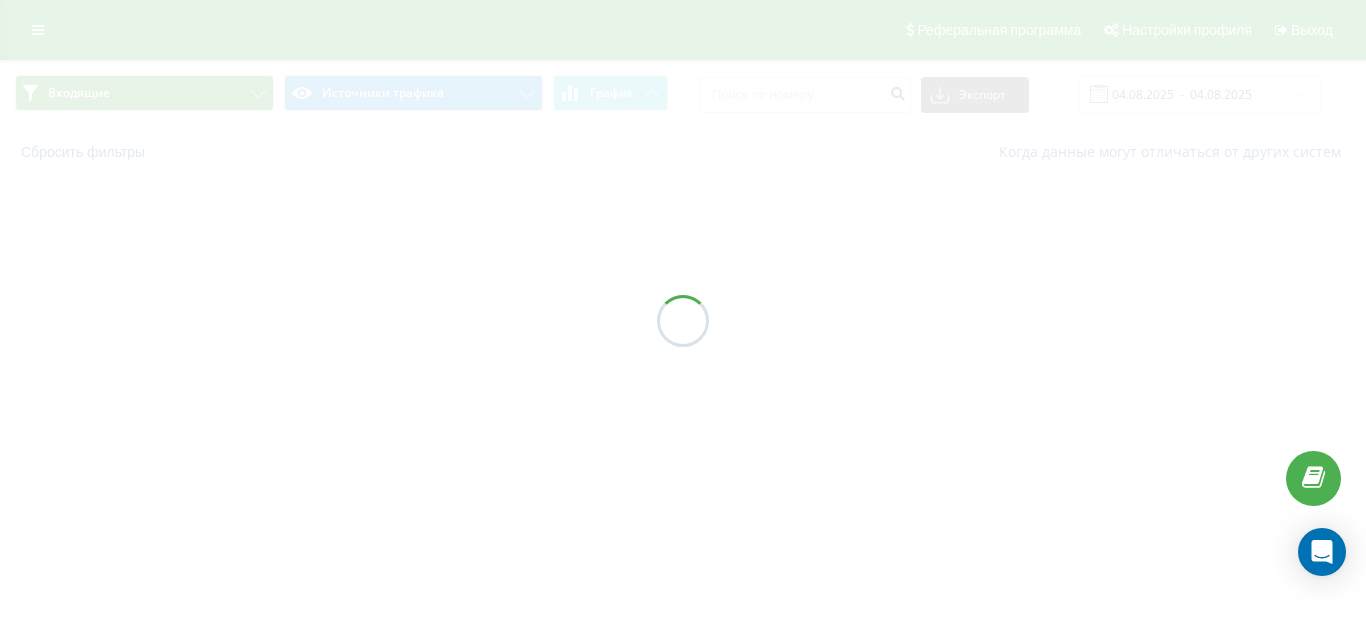 click on "Входящие Источники трафика График Экспорт .csv .xls .xlsx [DATE]  -  [DATE] Сбросить фильтры Когда данные могут отличаться от других систем" at bounding box center [683, 118] 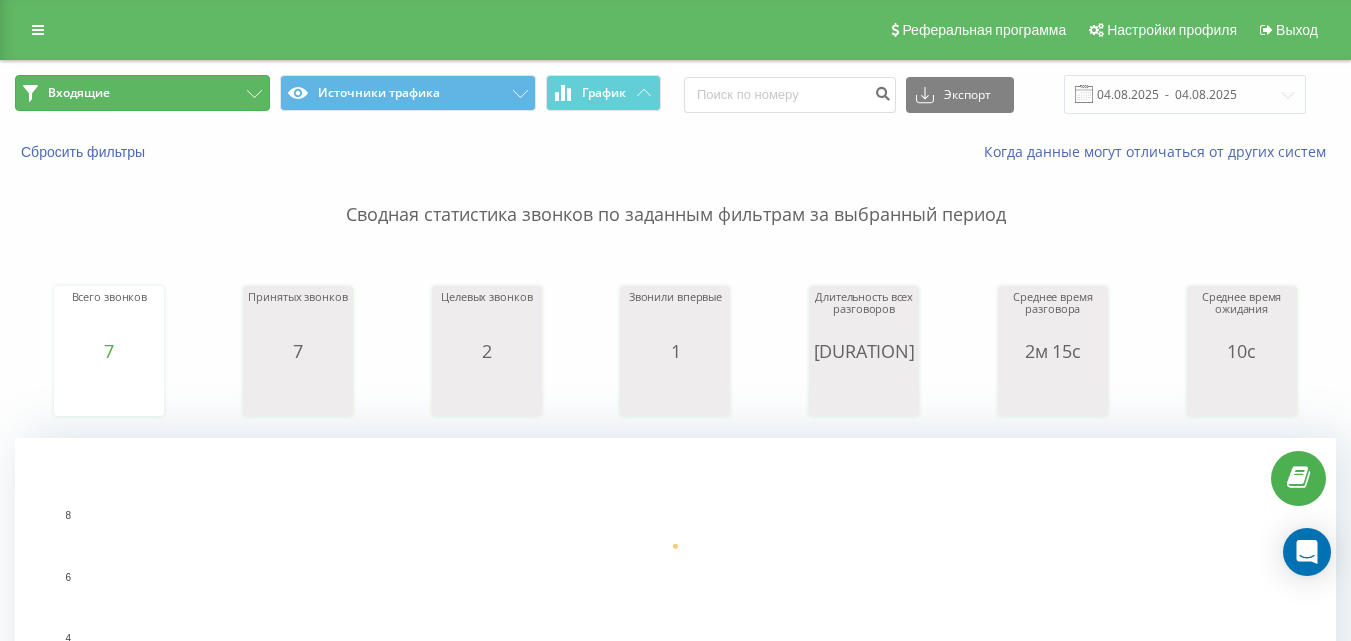 click on "Входящие" at bounding box center [142, 93] 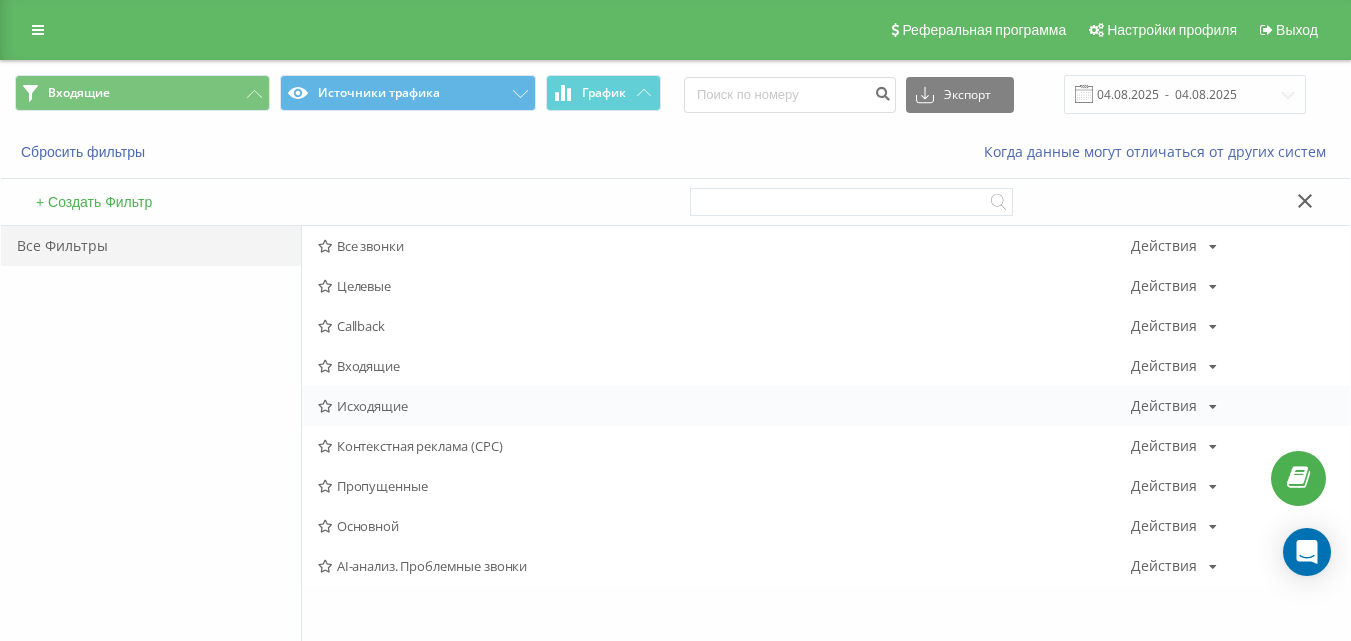 click on "Исходящие" at bounding box center (724, 406) 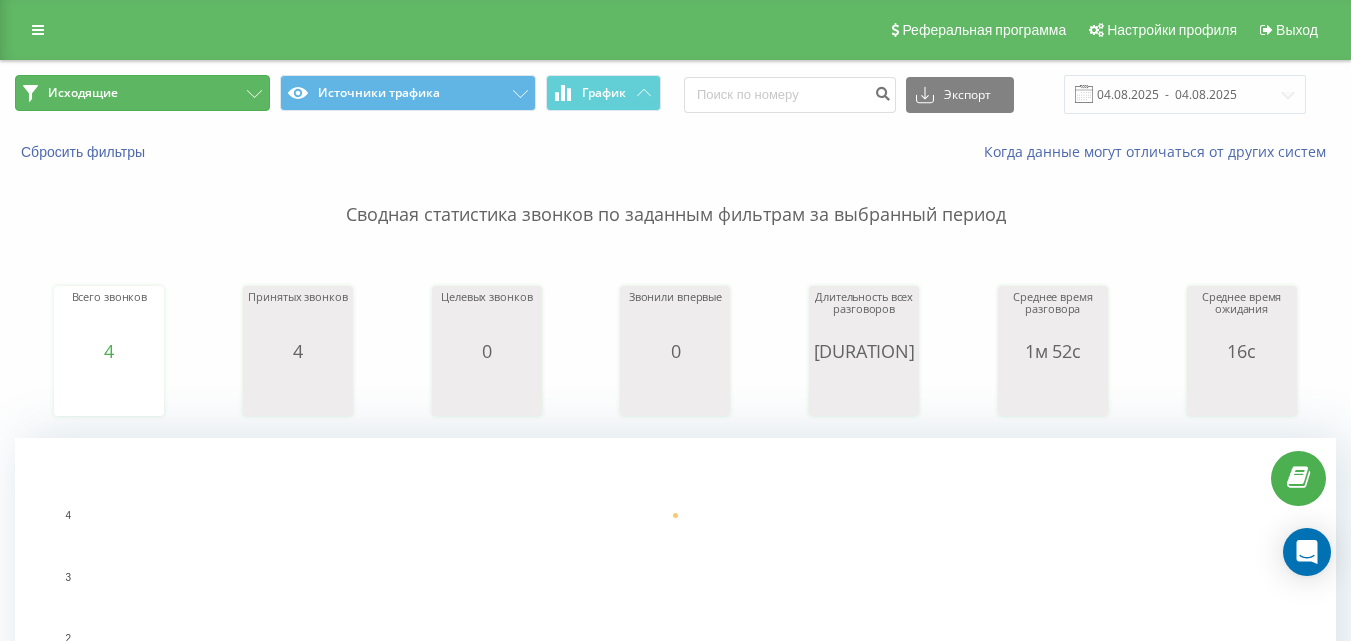 click on "Исходящие" at bounding box center (142, 93) 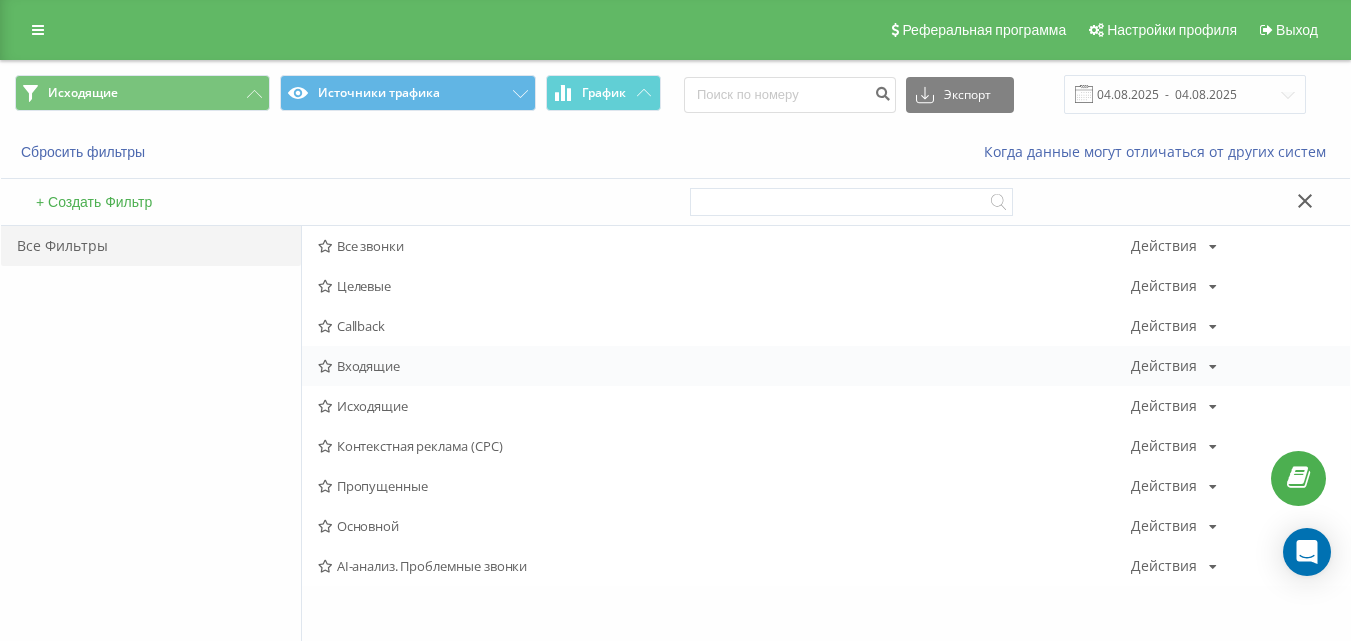 click on "Входящие" at bounding box center (724, 366) 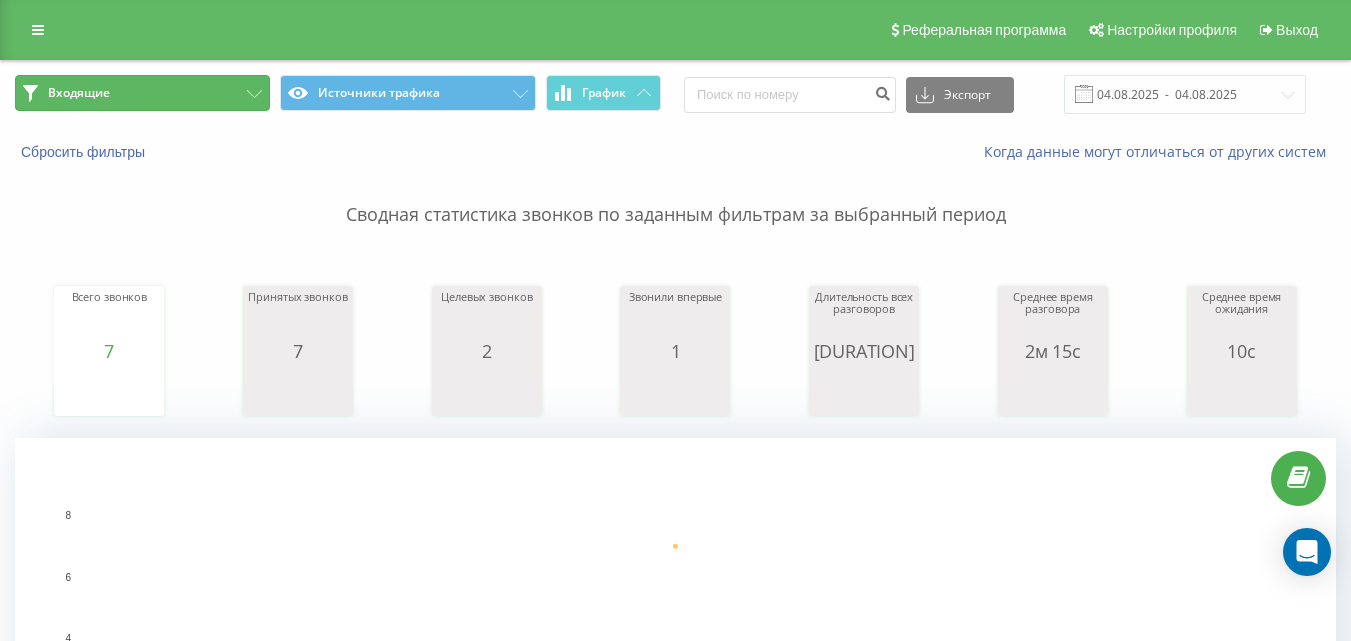 click on "Входящие" at bounding box center (142, 93) 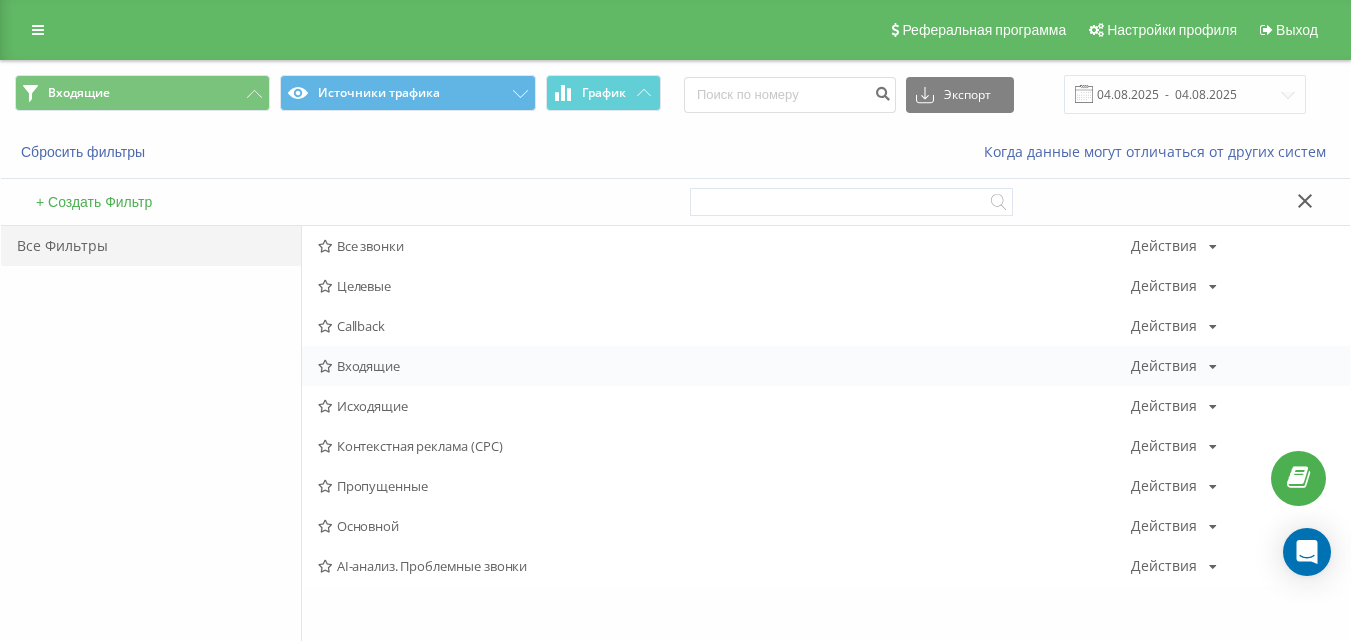 click on "Входящие" at bounding box center (724, 366) 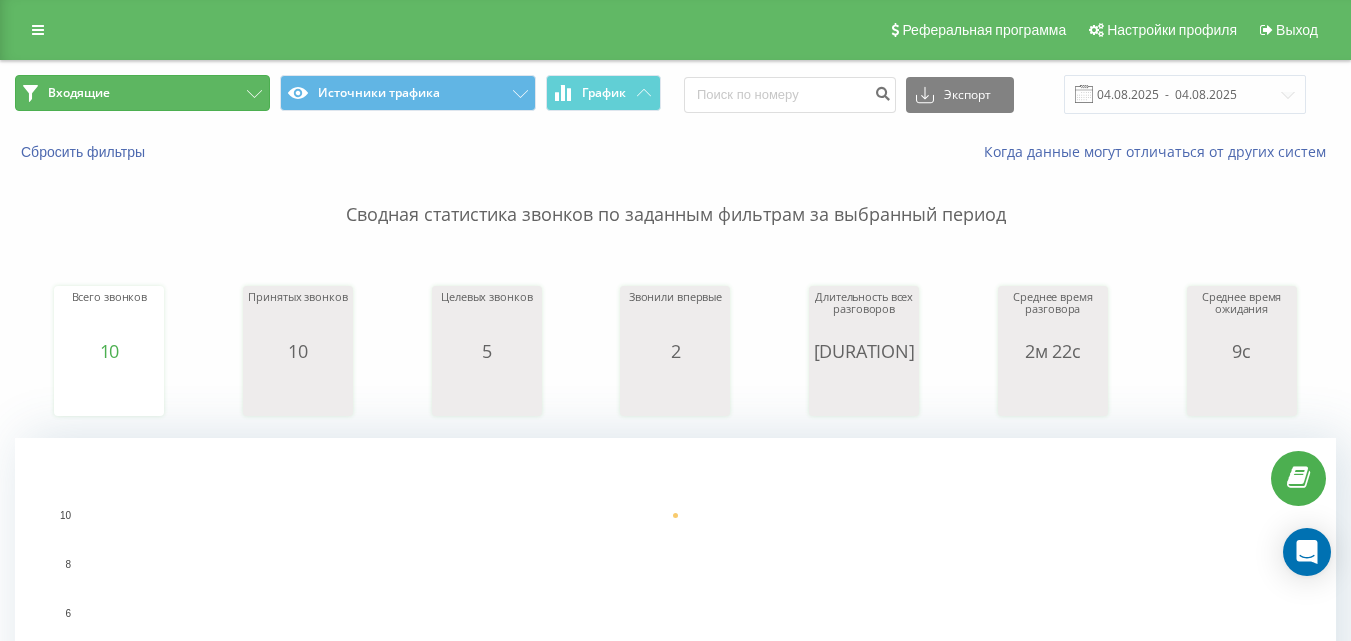 click on "Входящие" at bounding box center [142, 93] 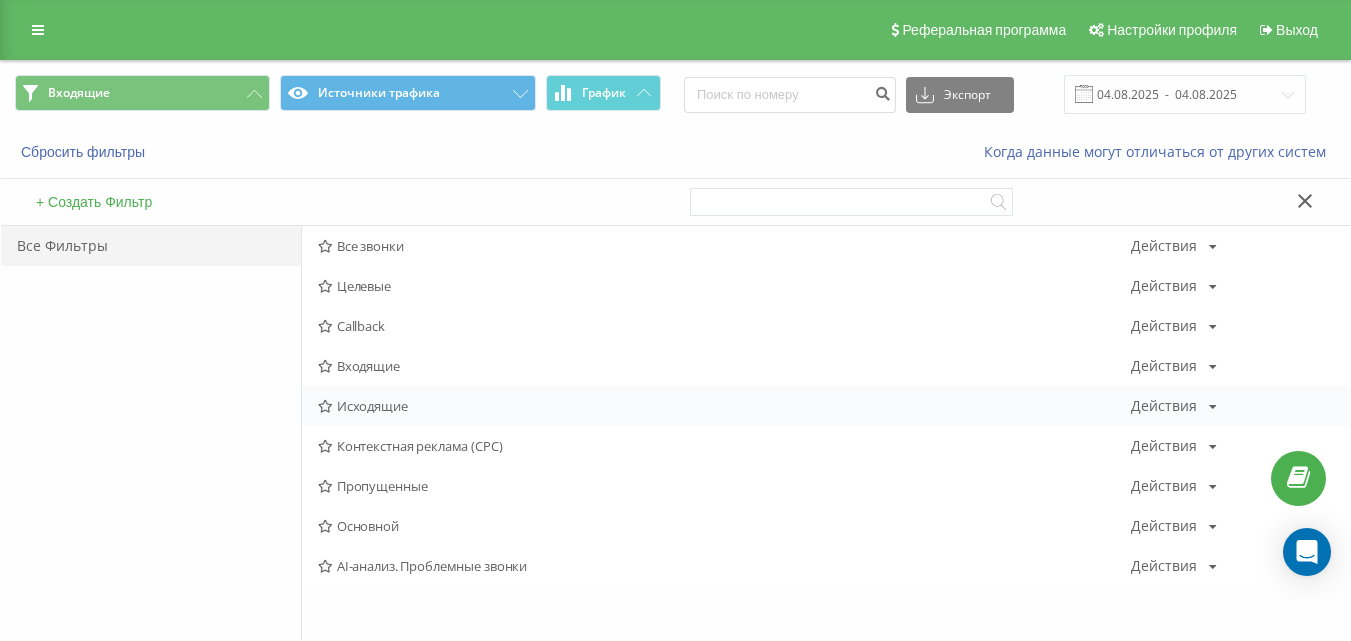 click on "Исходящие" at bounding box center [724, 406] 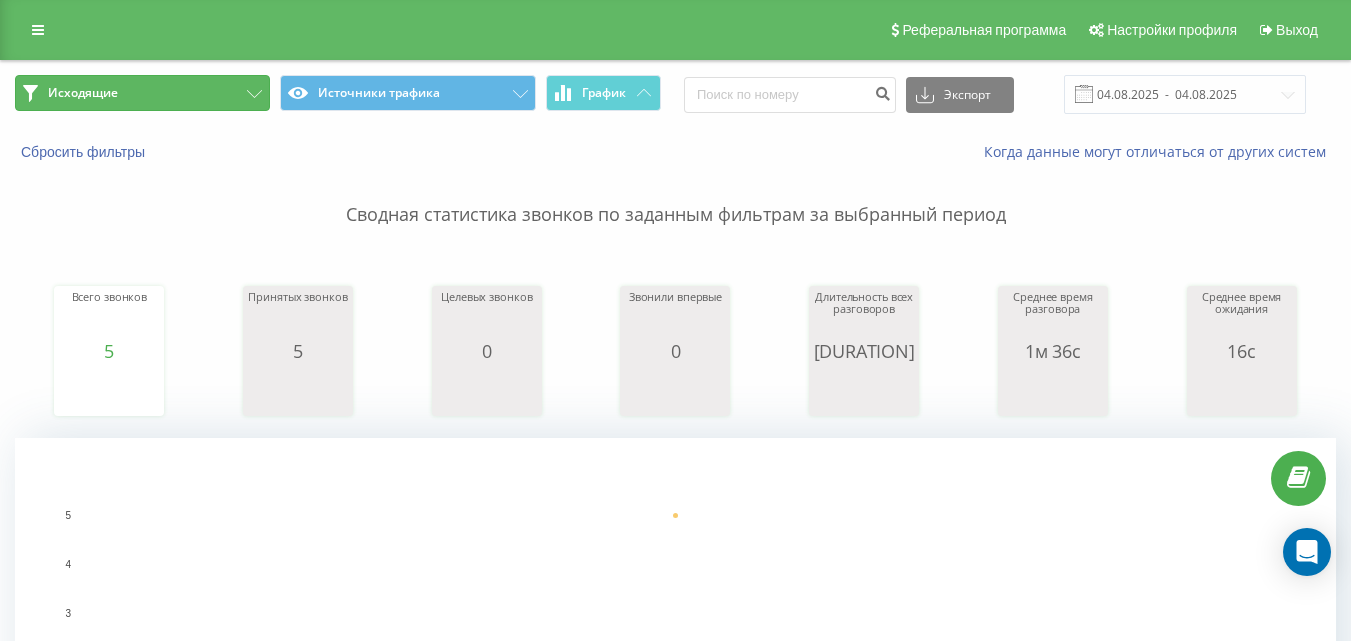 click on "Исходящие" at bounding box center (142, 93) 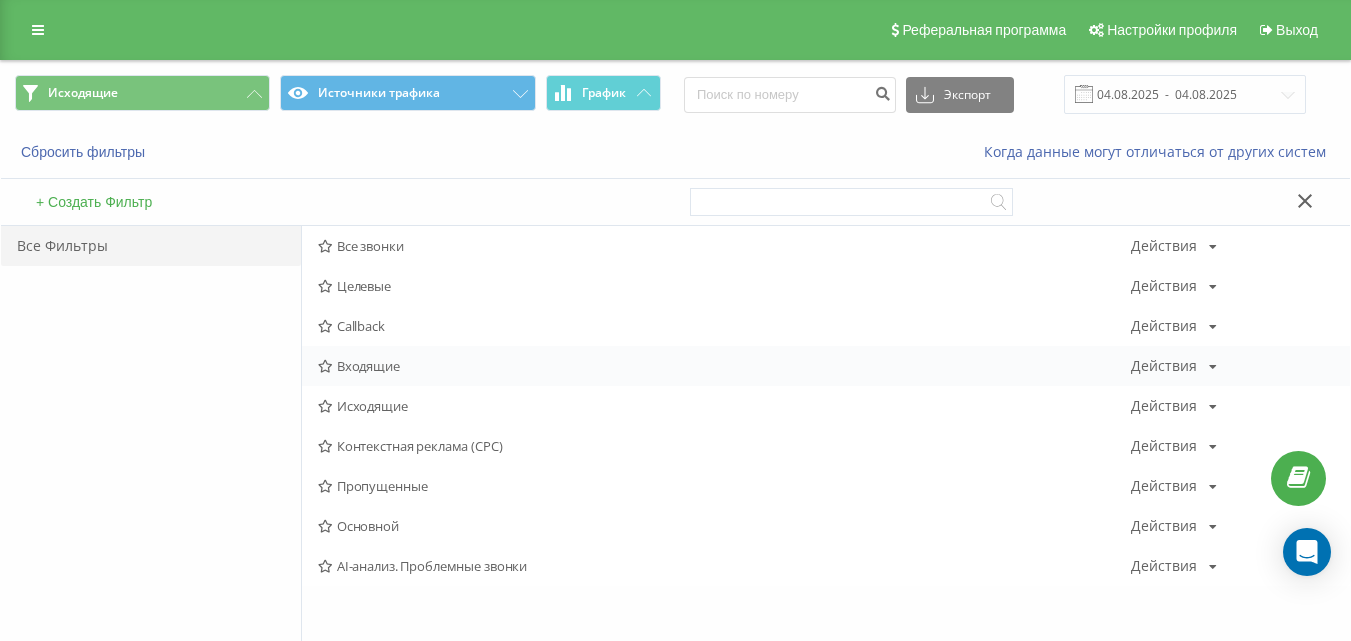 click on "Входящие Действия Редактировать Копировать Удалить По умолчанию Поделиться" at bounding box center [826, 366] 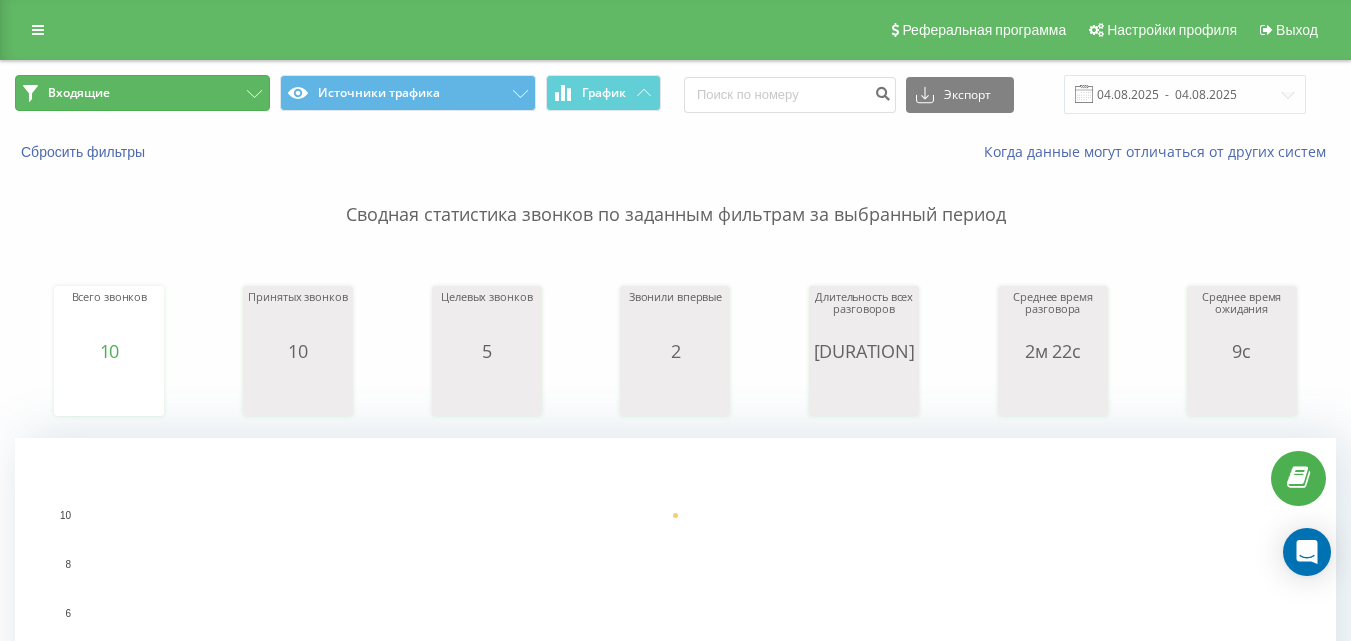 click on "Входящие" at bounding box center (142, 93) 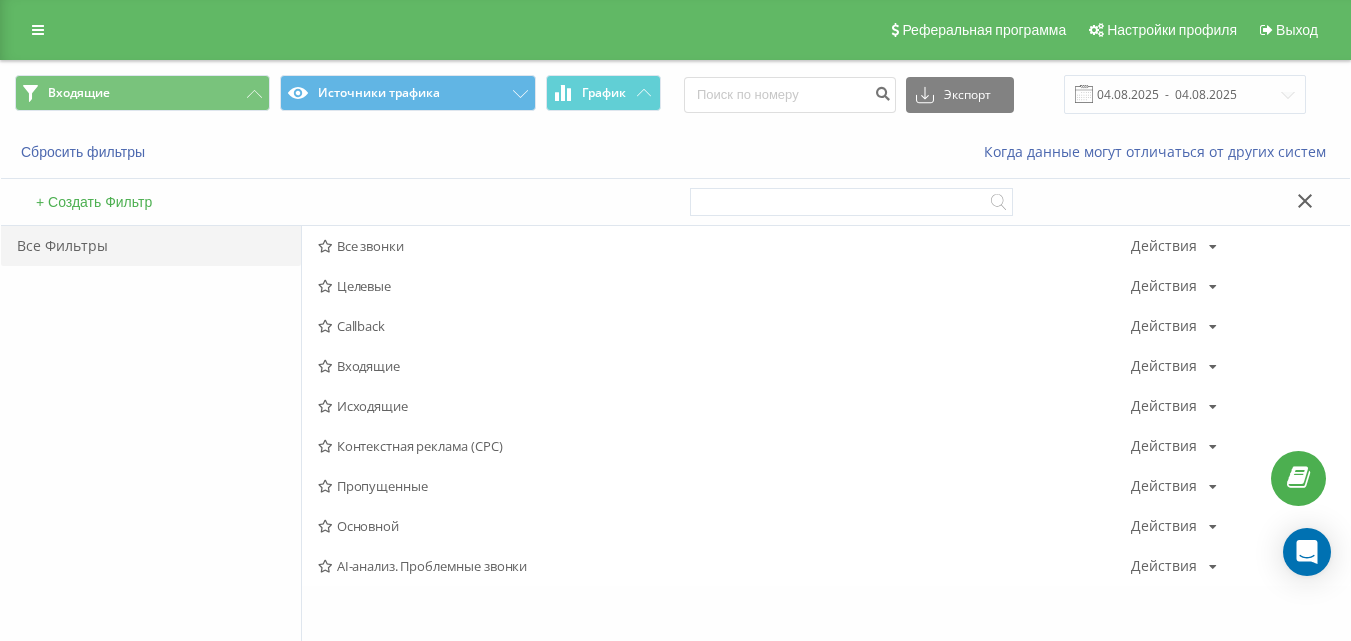 click on "Входящие" at bounding box center [724, 366] 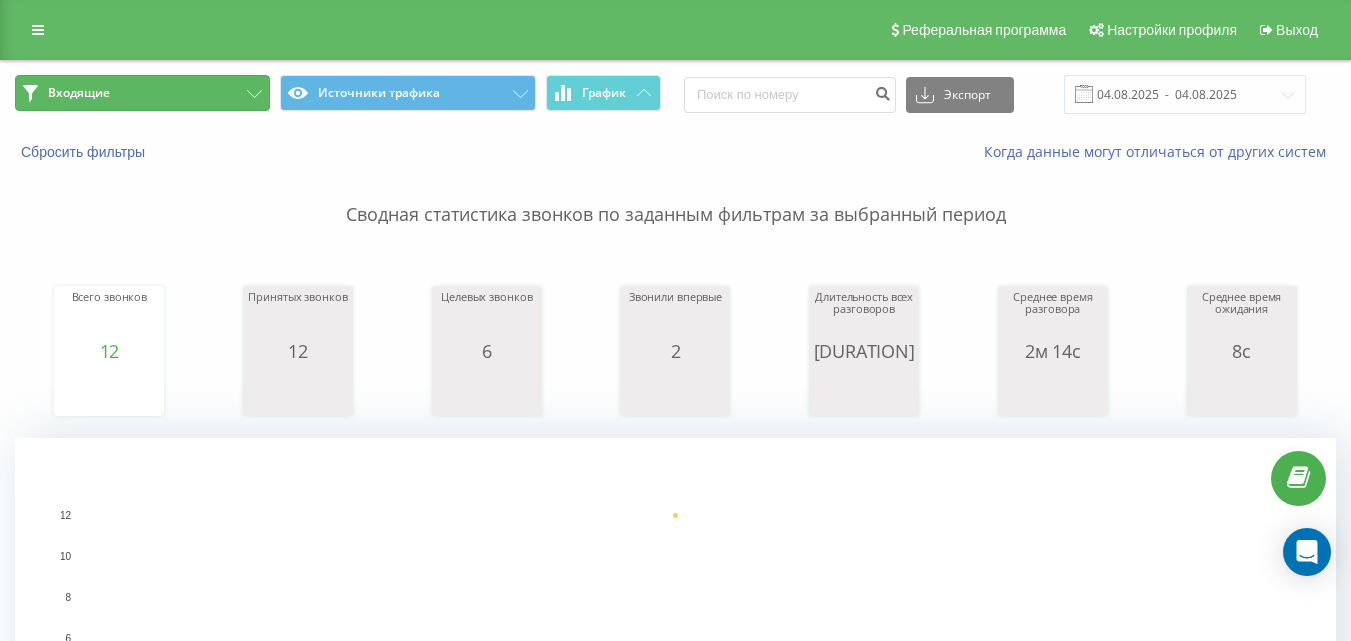 click on "Входящие" at bounding box center (142, 93) 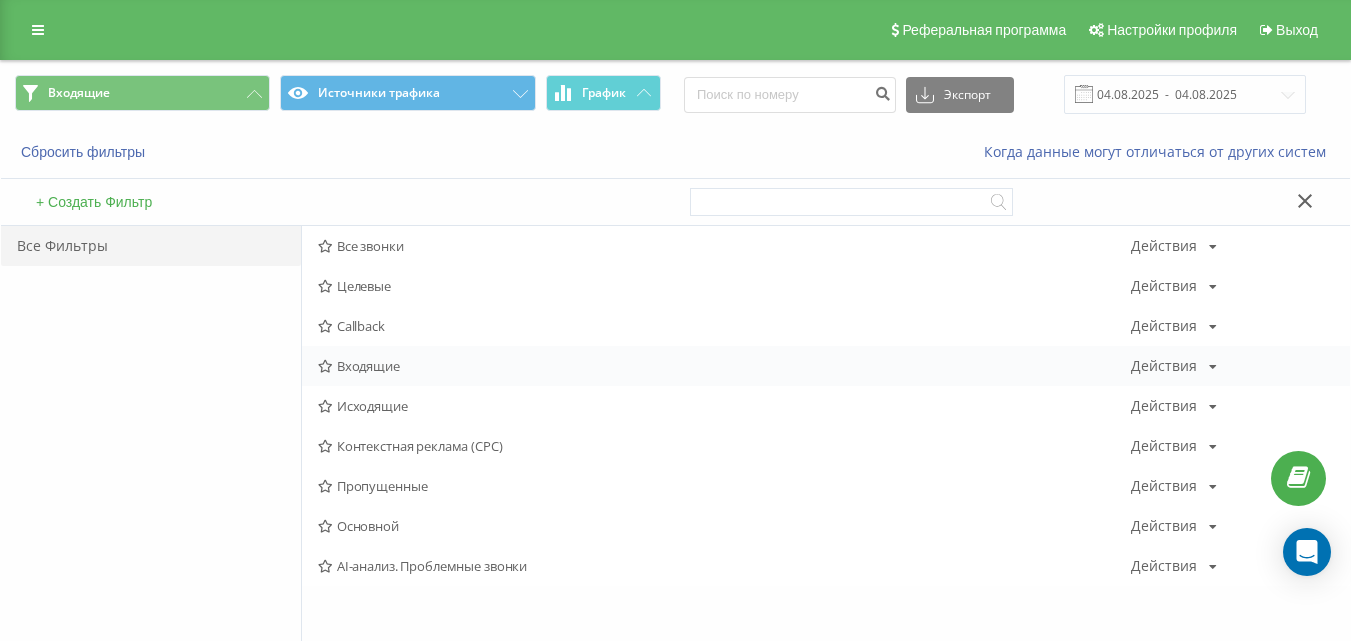 click on "Входящие" at bounding box center [724, 366] 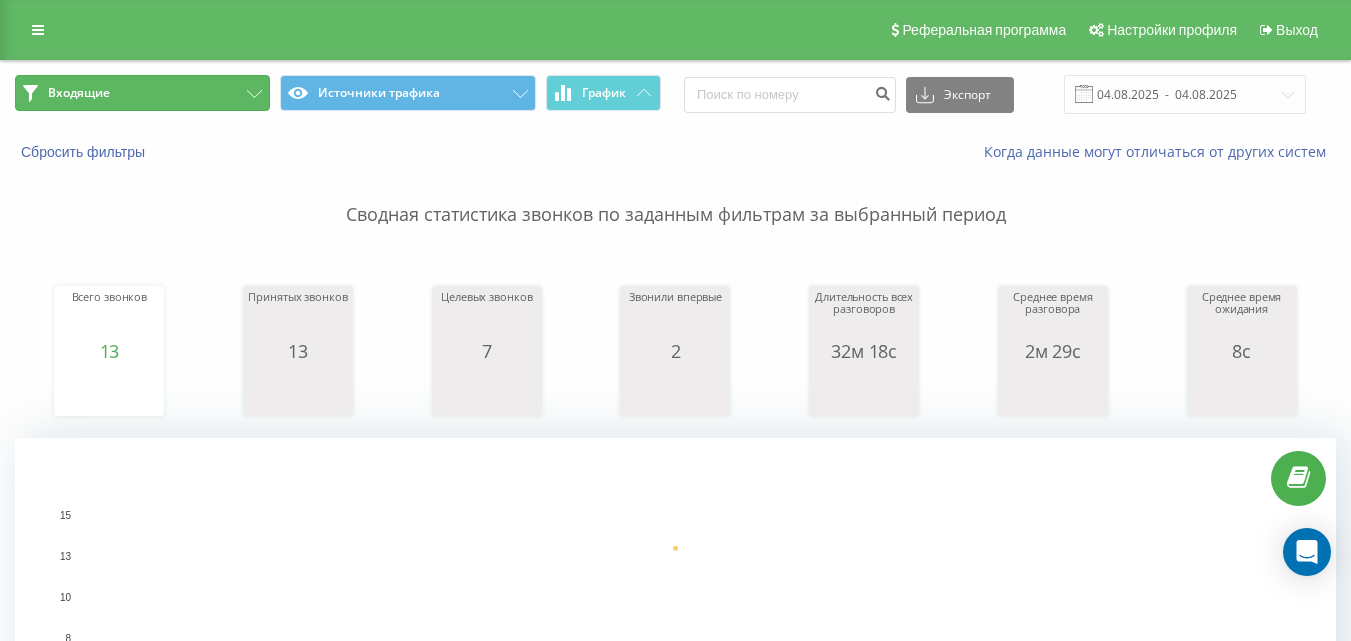 click on "Входящие" at bounding box center (142, 93) 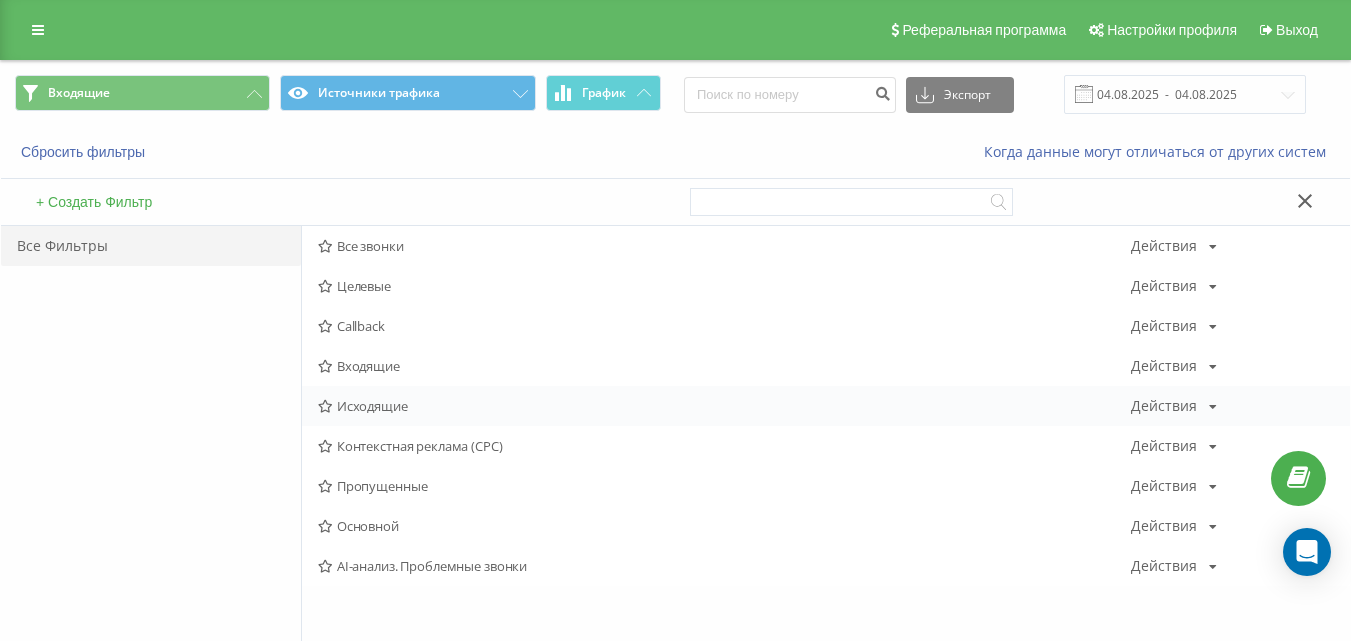 click on "Исходящие" at bounding box center (724, 406) 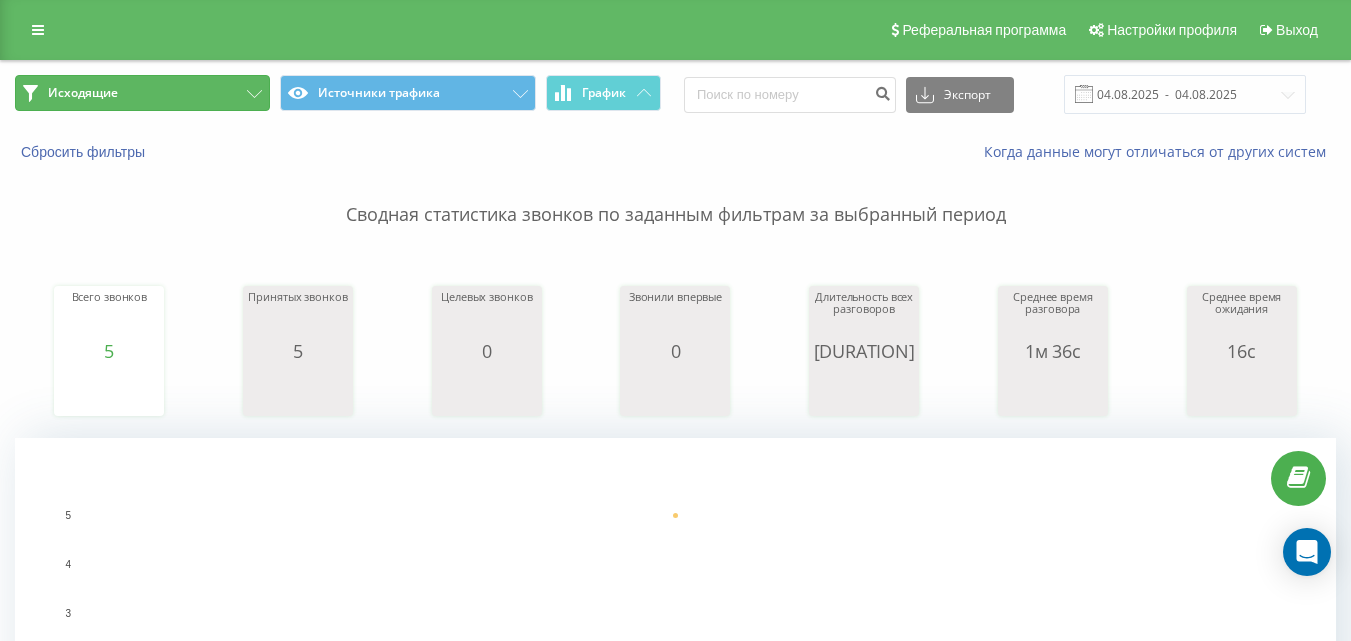 click on "Исходящие" at bounding box center [142, 93] 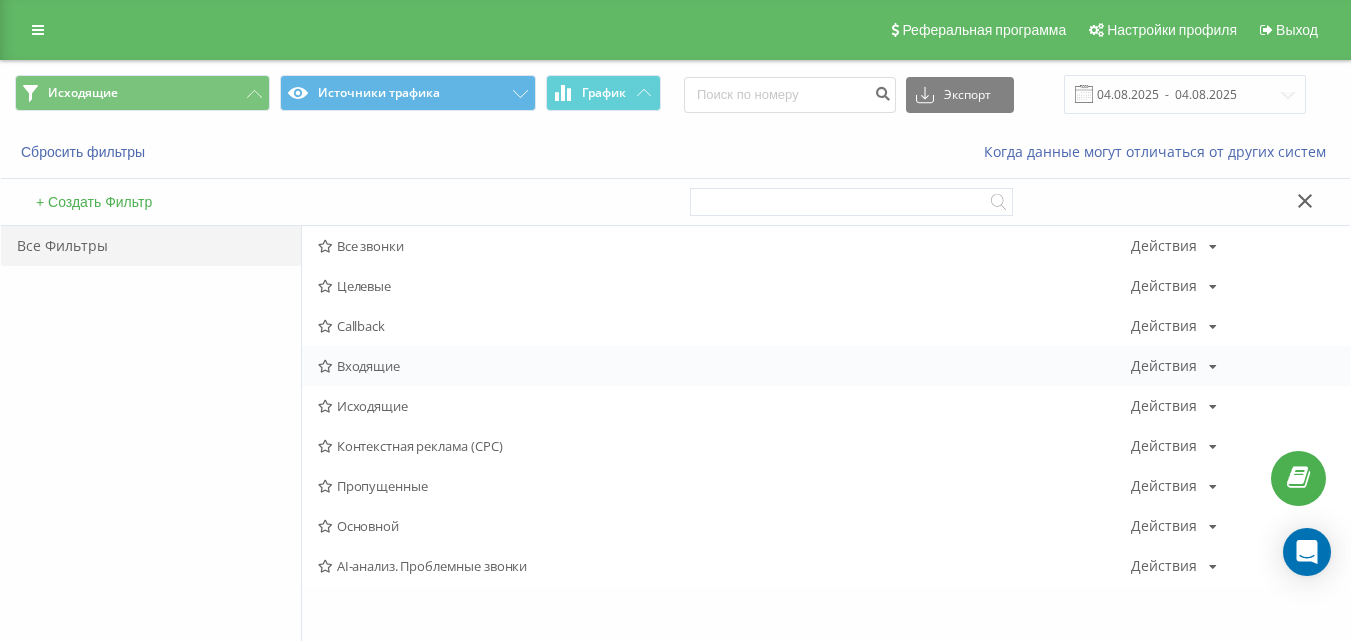 click on "Входящие" at bounding box center [724, 366] 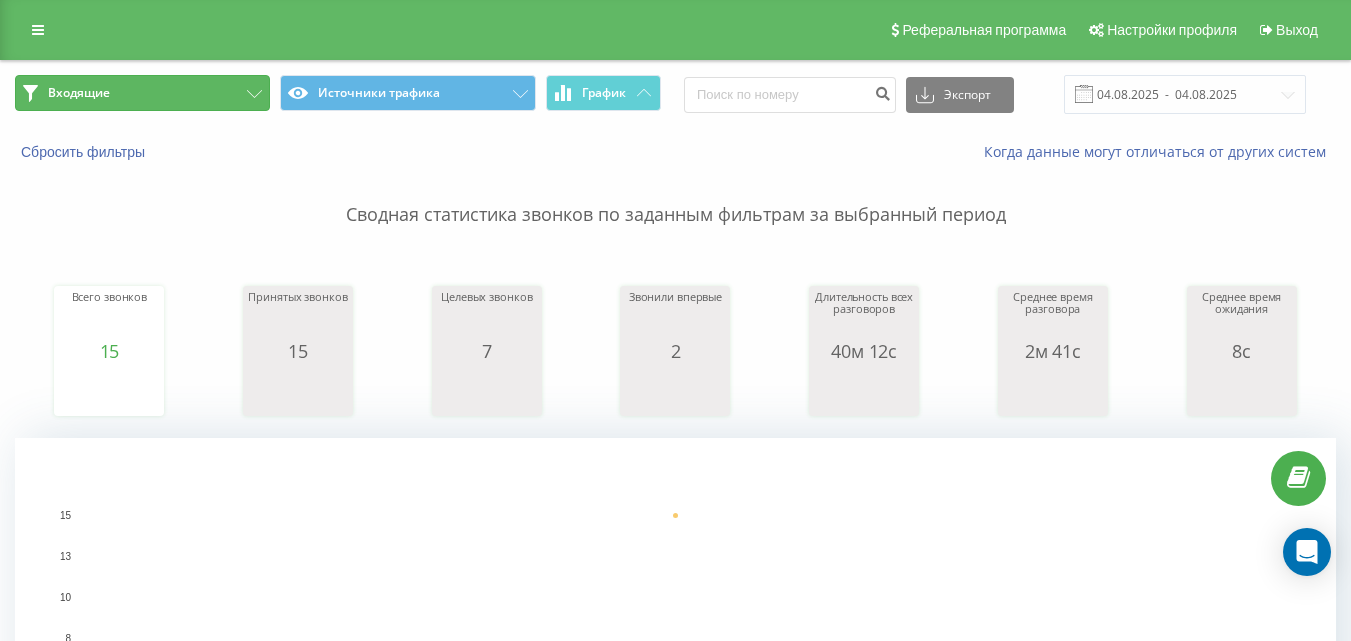 click on "Входящие" at bounding box center (142, 93) 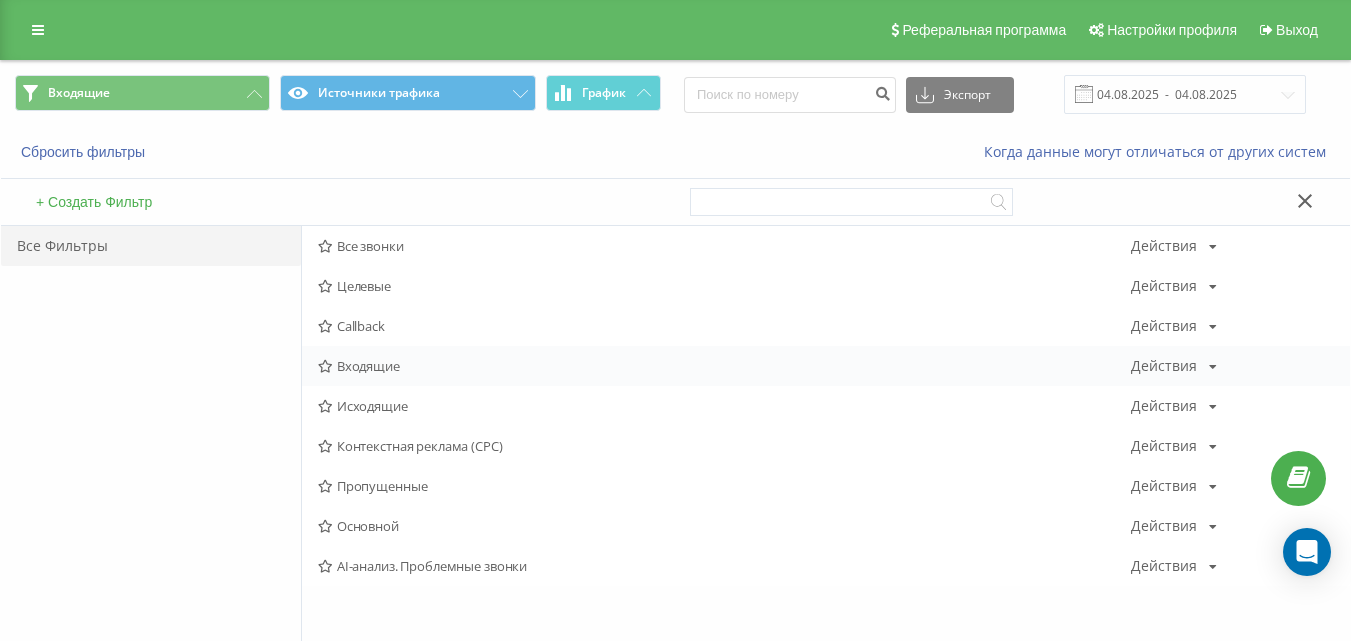 click on "Входящие" at bounding box center (724, 366) 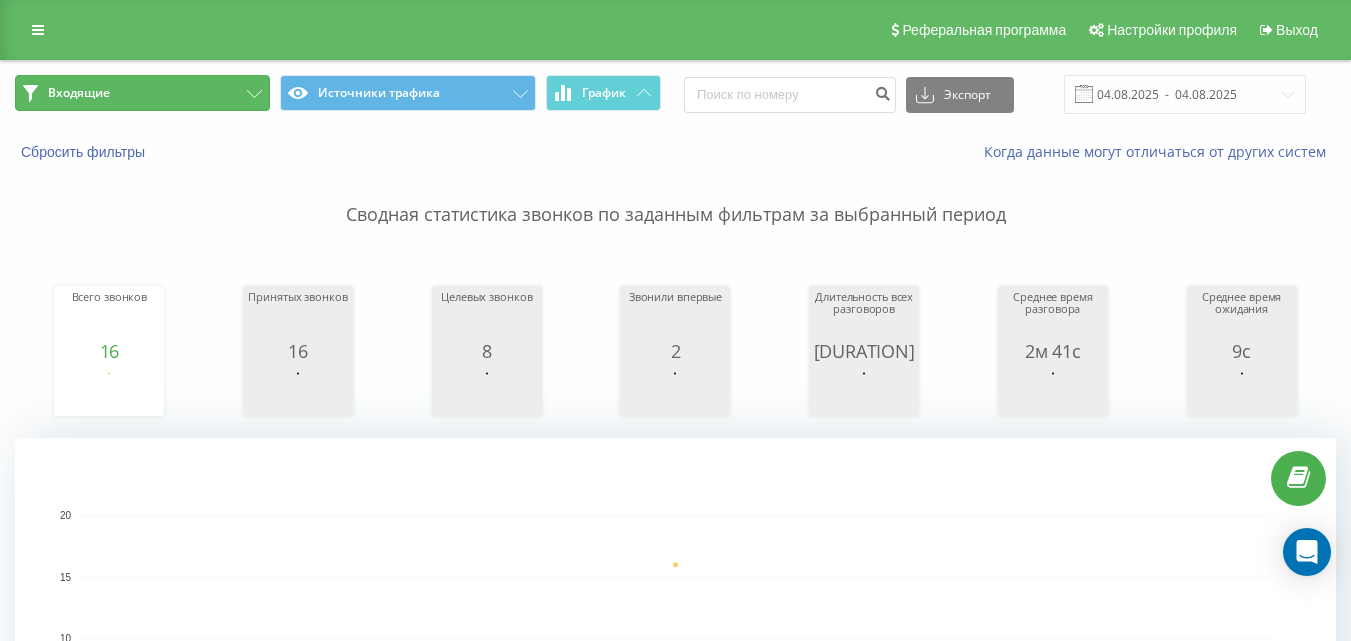 click on "Входящие" at bounding box center [142, 93] 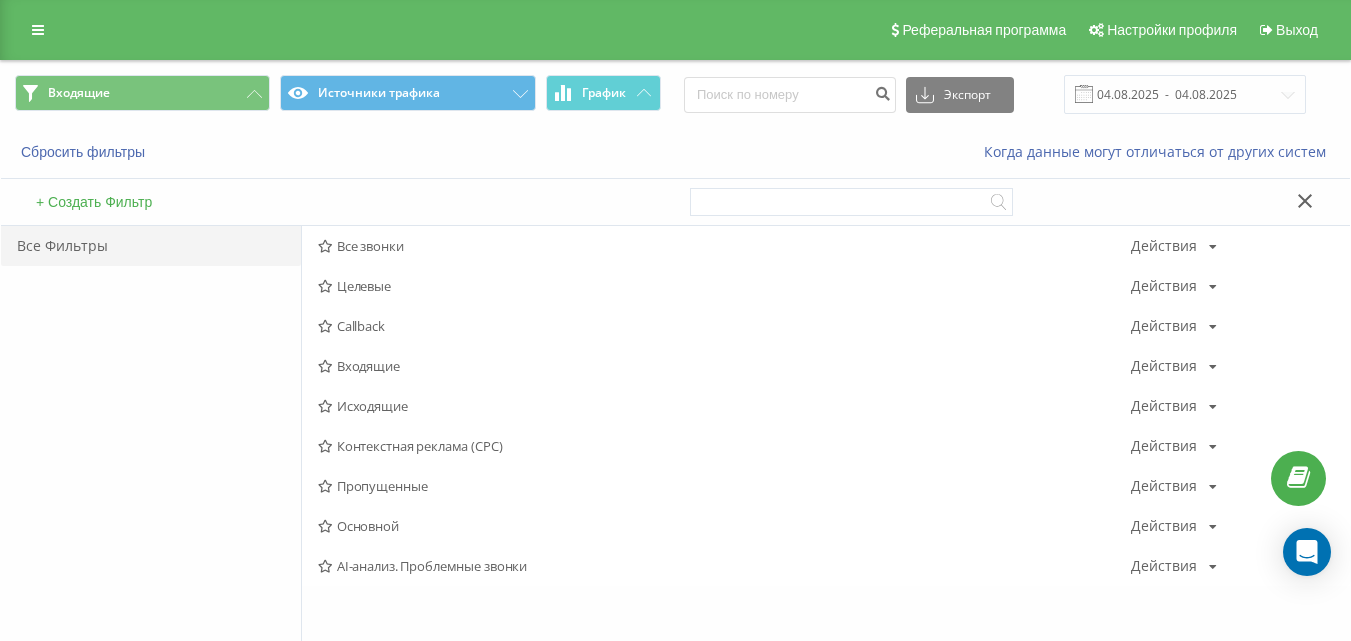 click on "Входящие" at bounding box center (724, 366) 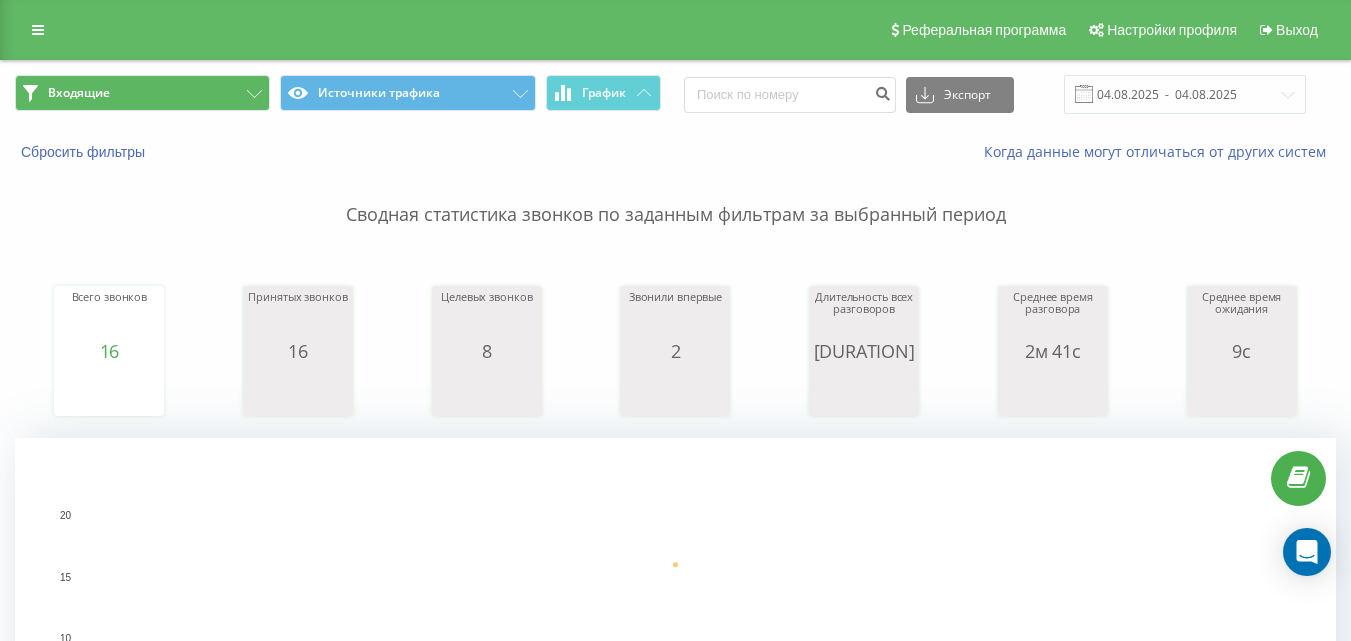click on "Входящие Источники трафика График Экспорт .csv .xls .xlsx 04.08.2025  -  04.08.2025" at bounding box center [675, 94] 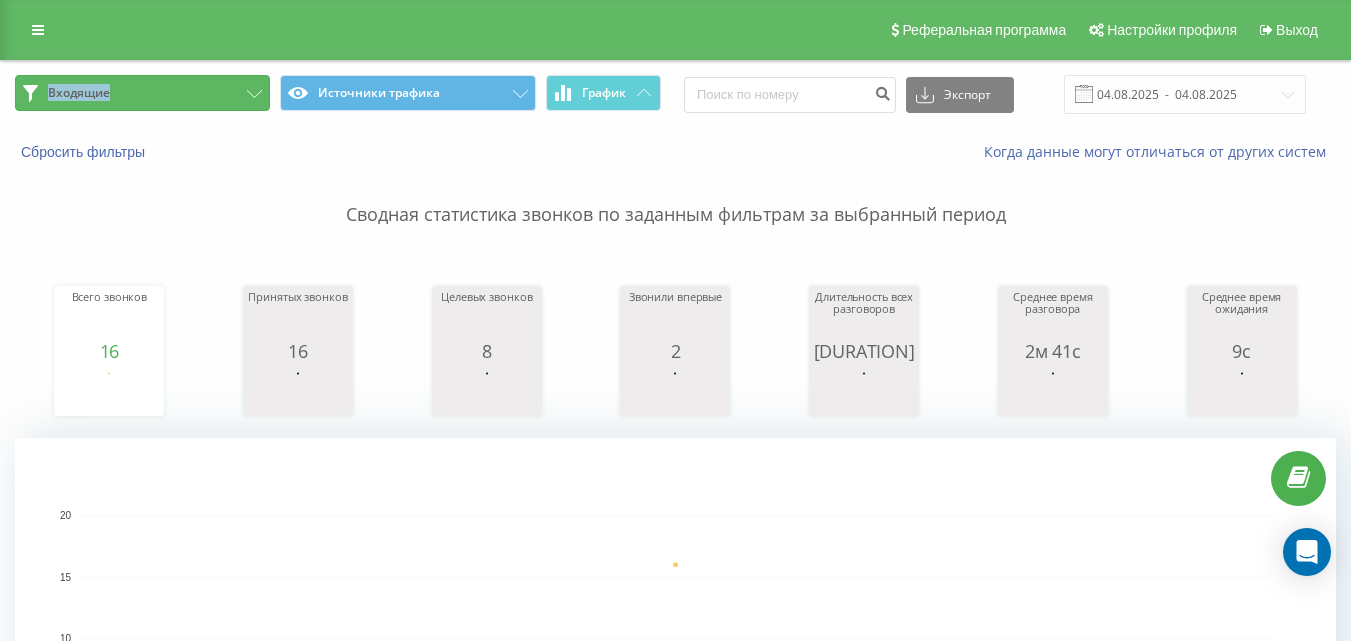 click on "Входящие" at bounding box center [142, 93] 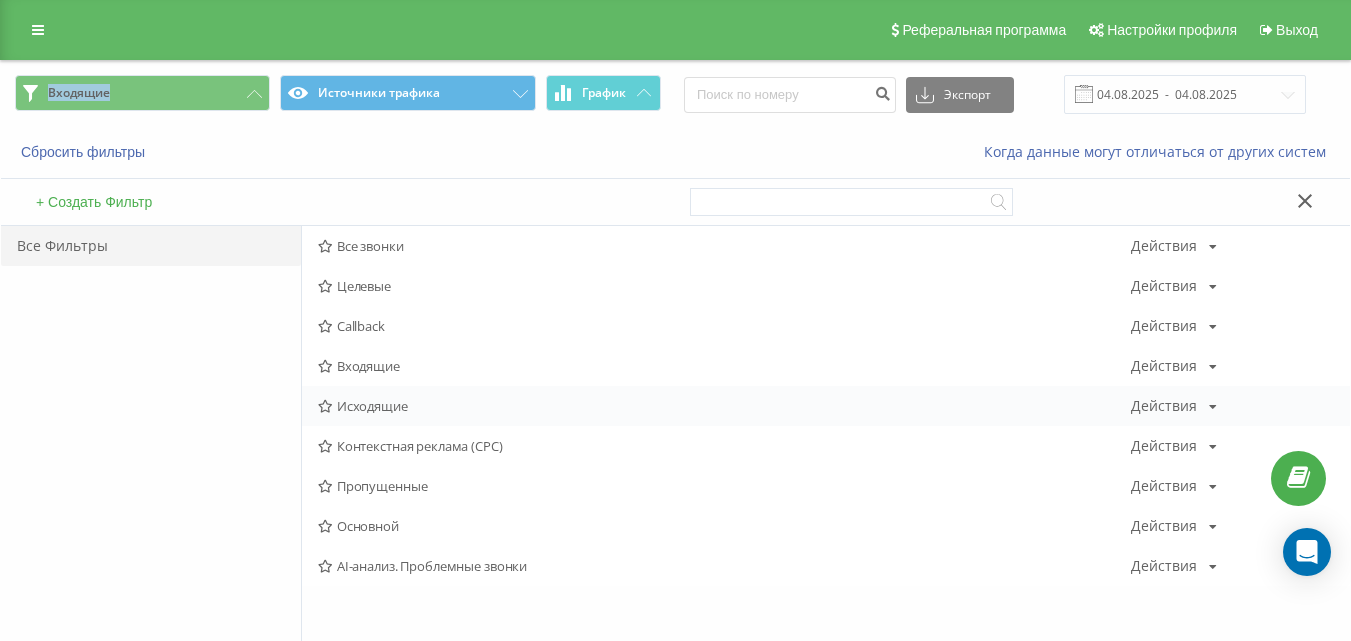 click on "Исходящие Действия Редактировать Копировать Удалить По умолчанию Поделиться" at bounding box center [826, 406] 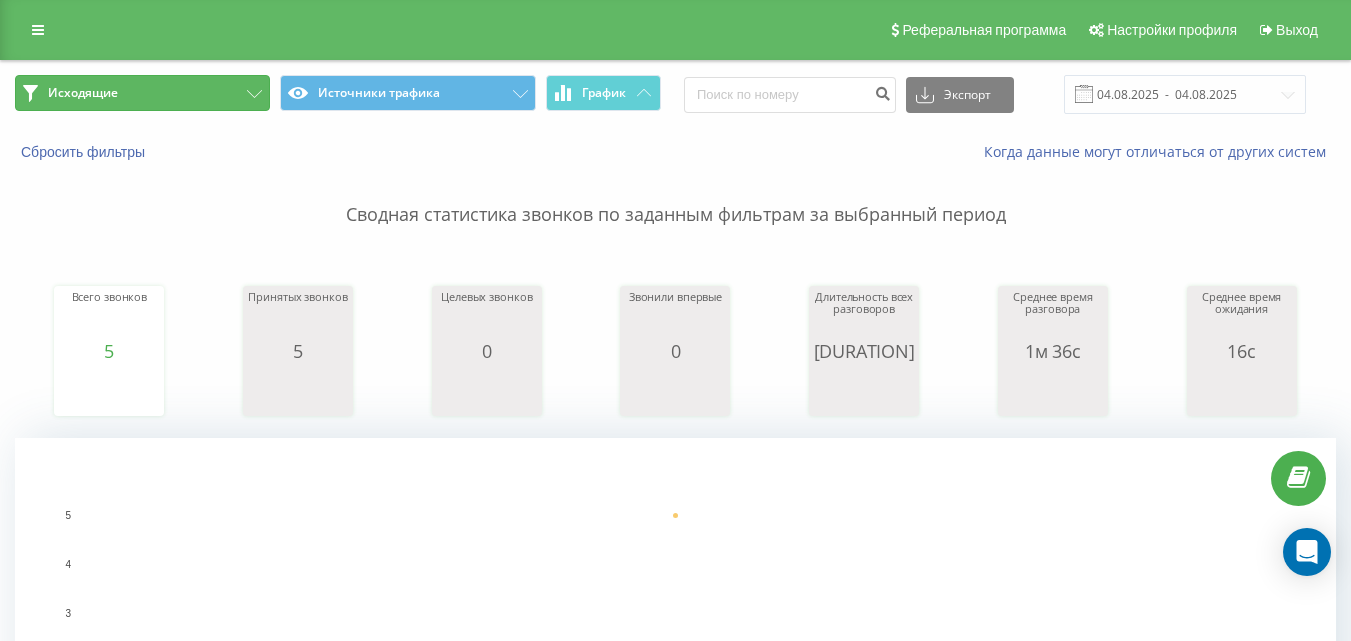 click on "Исходящие" at bounding box center (142, 93) 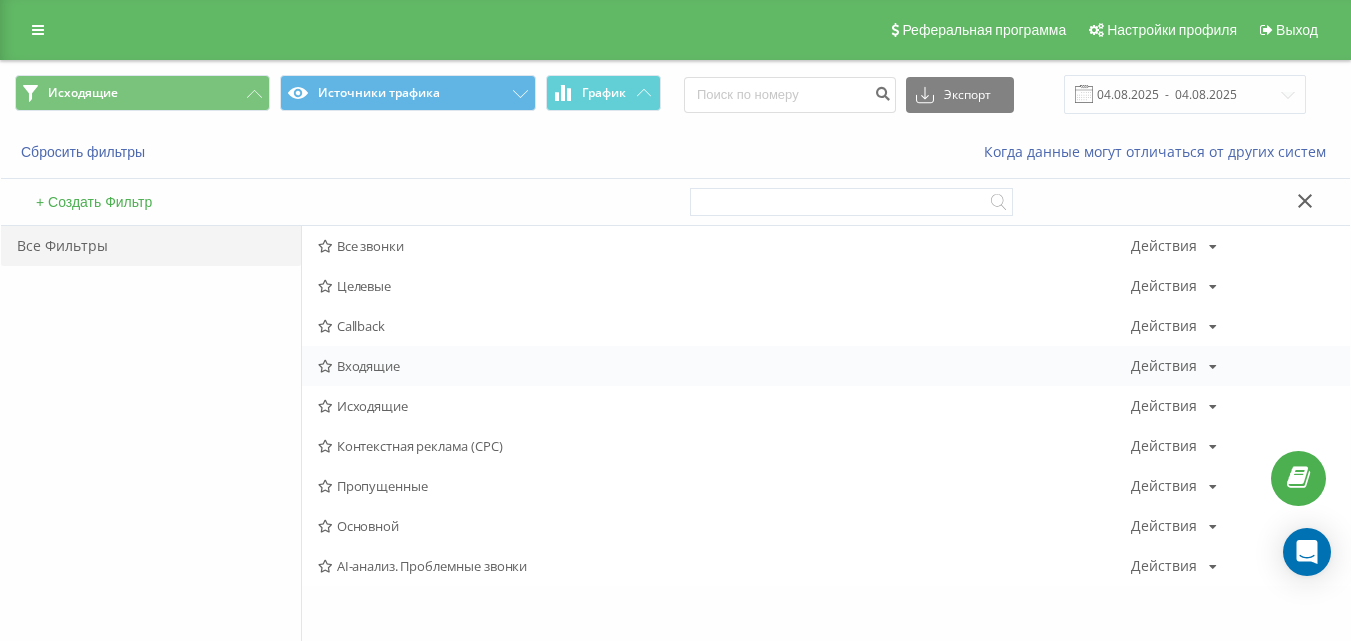 click on "Входящие" at bounding box center (724, 366) 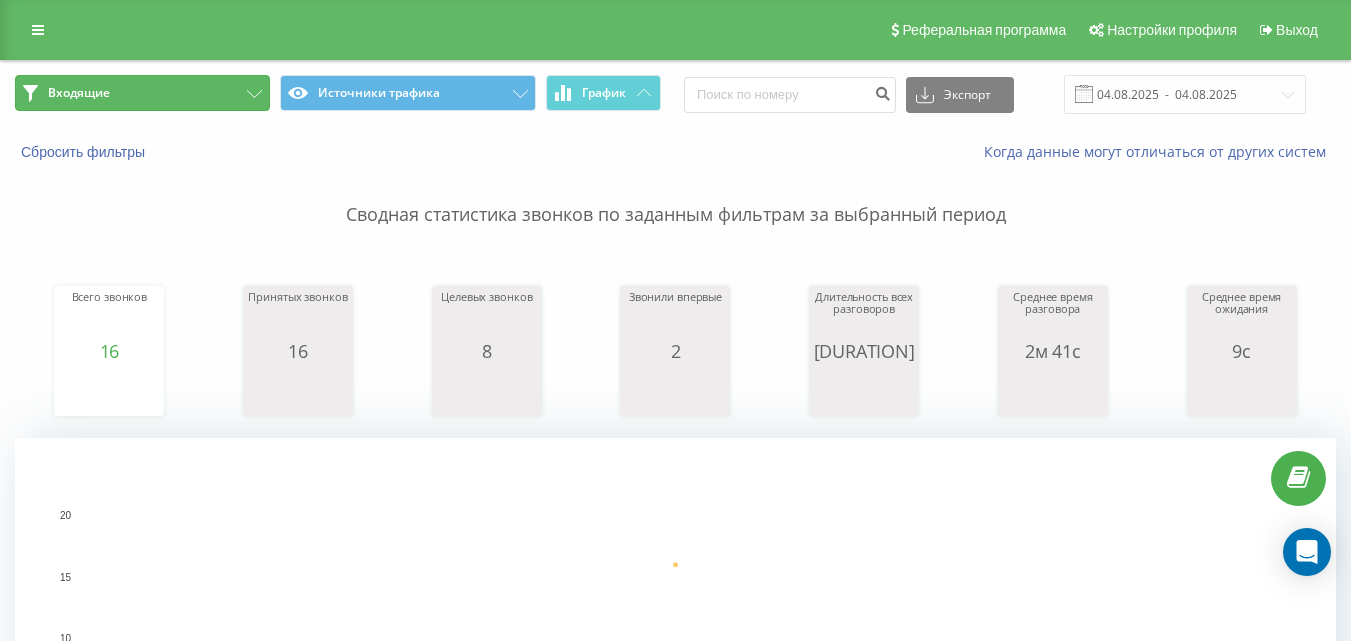 click on "Входящие" at bounding box center (142, 93) 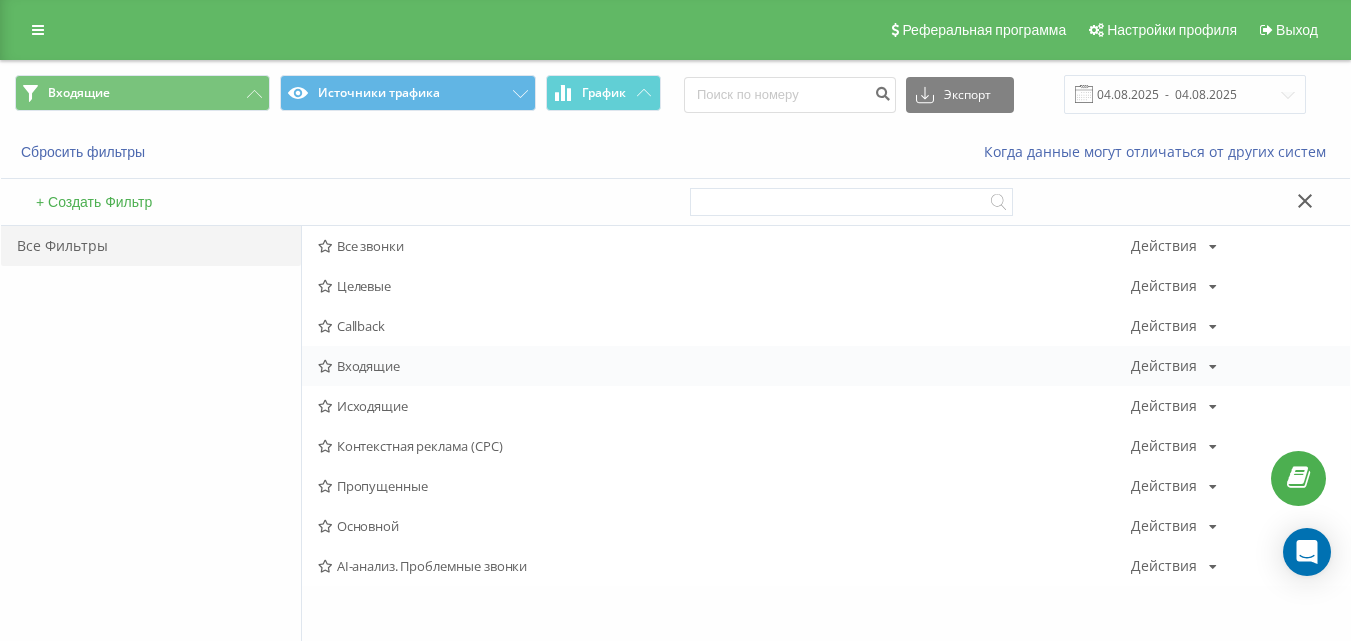 click on "Входящие" at bounding box center [724, 366] 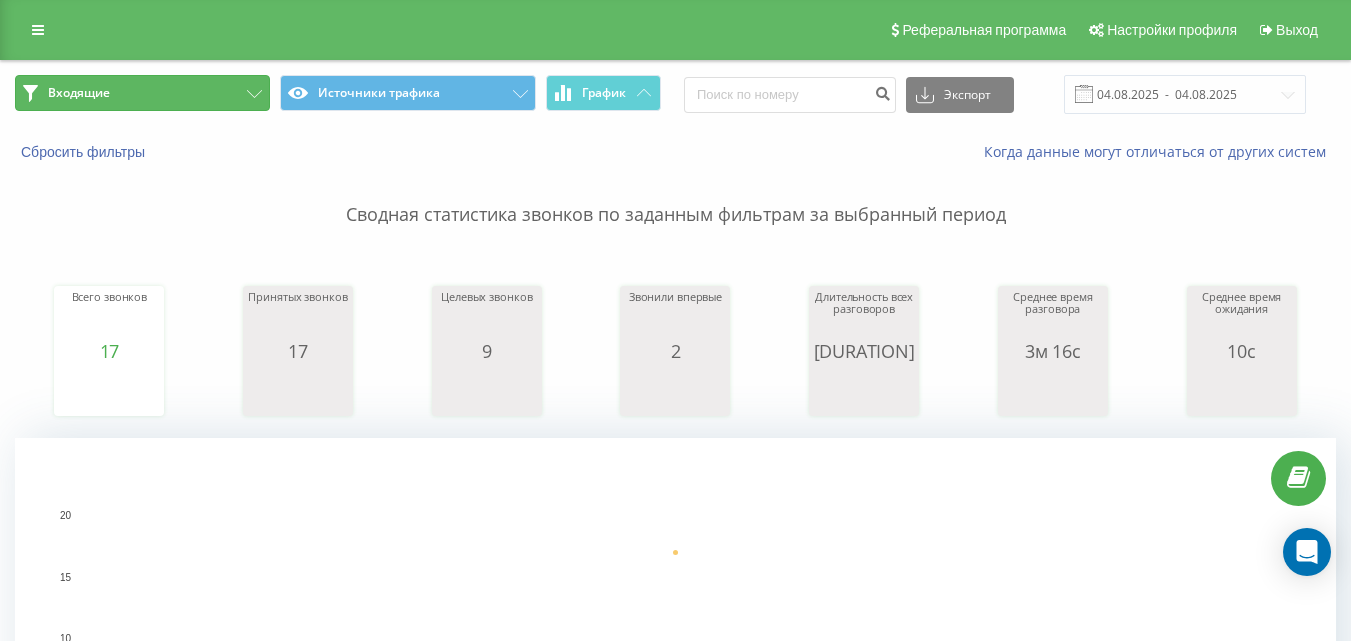 click on "Входящие" at bounding box center (142, 93) 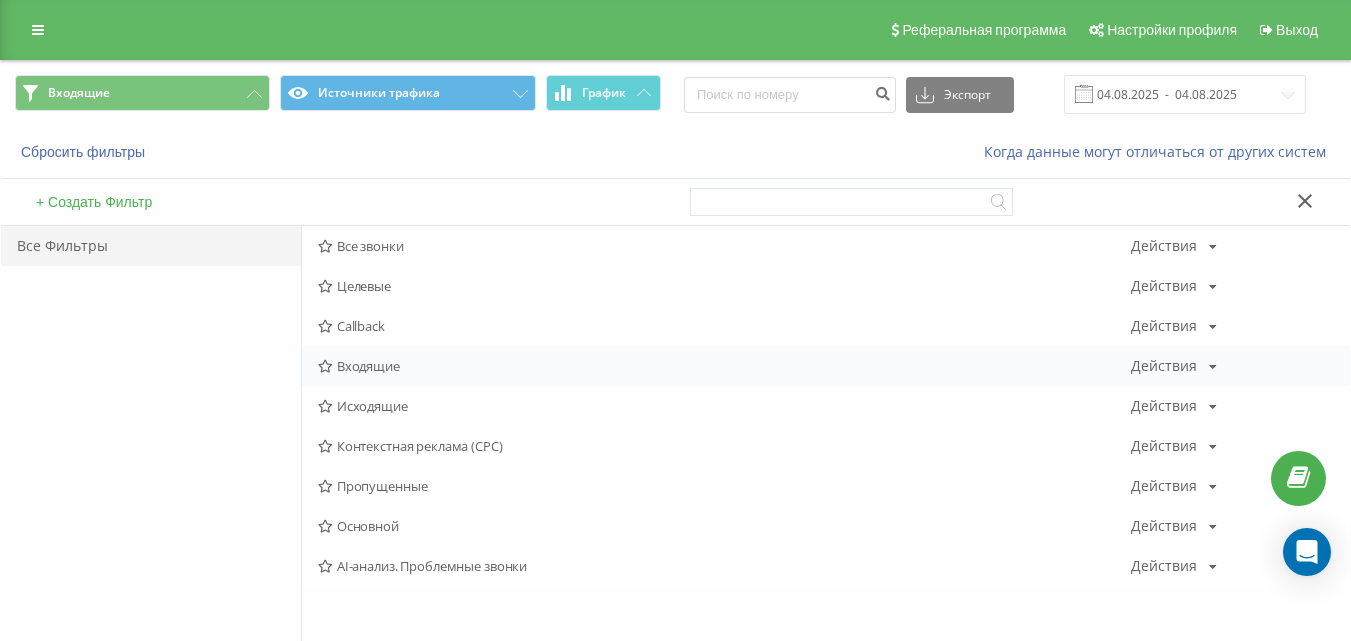 click on "Входящие" at bounding box center [724, 366] 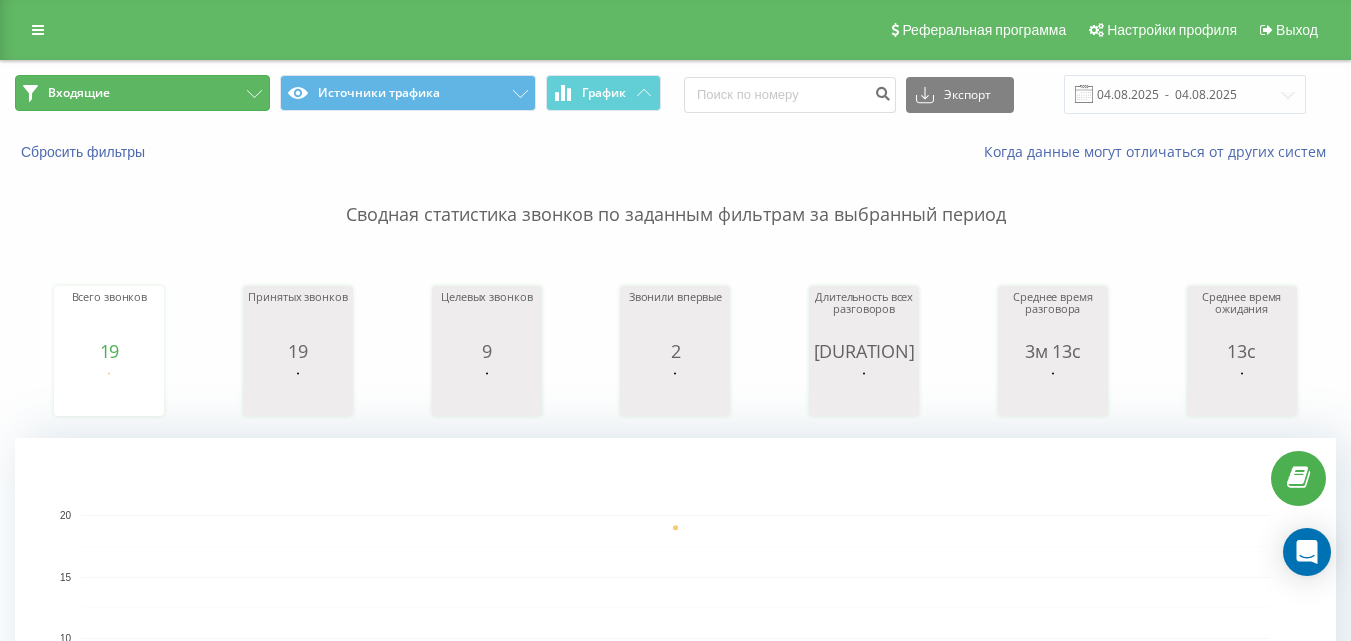 click on "Входящие" at bounding box center (142, 93) 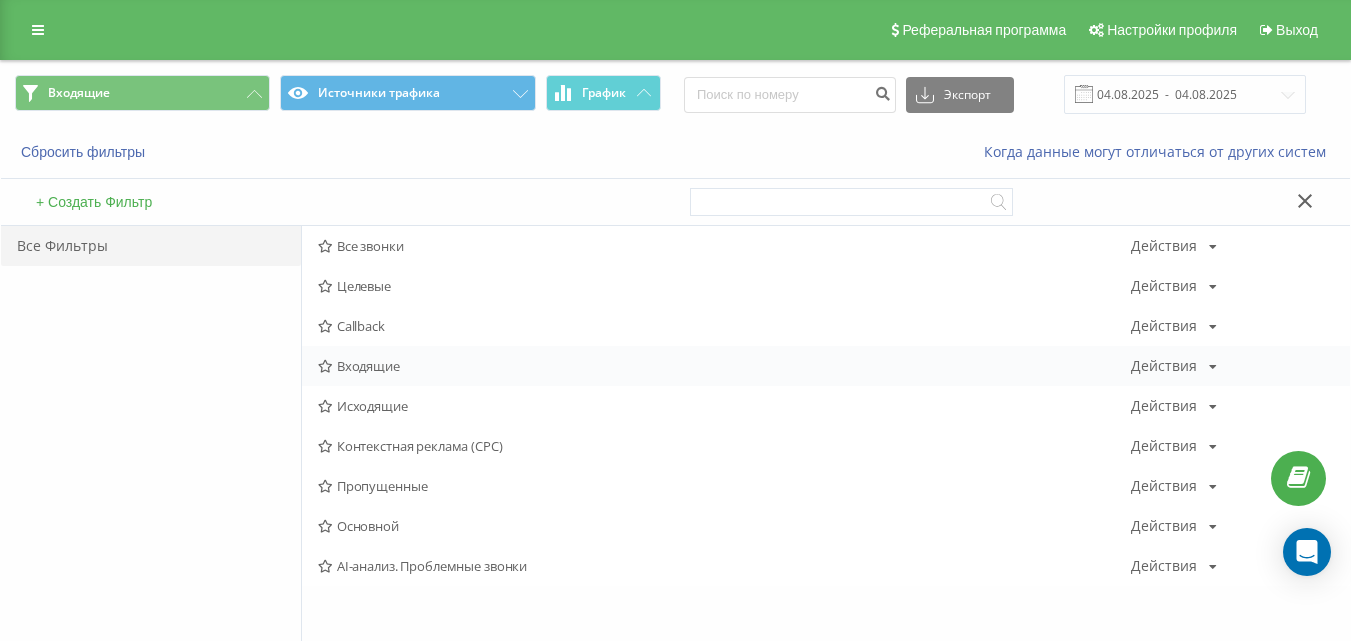 click on "Входящие" at bounding box center [724, 366] 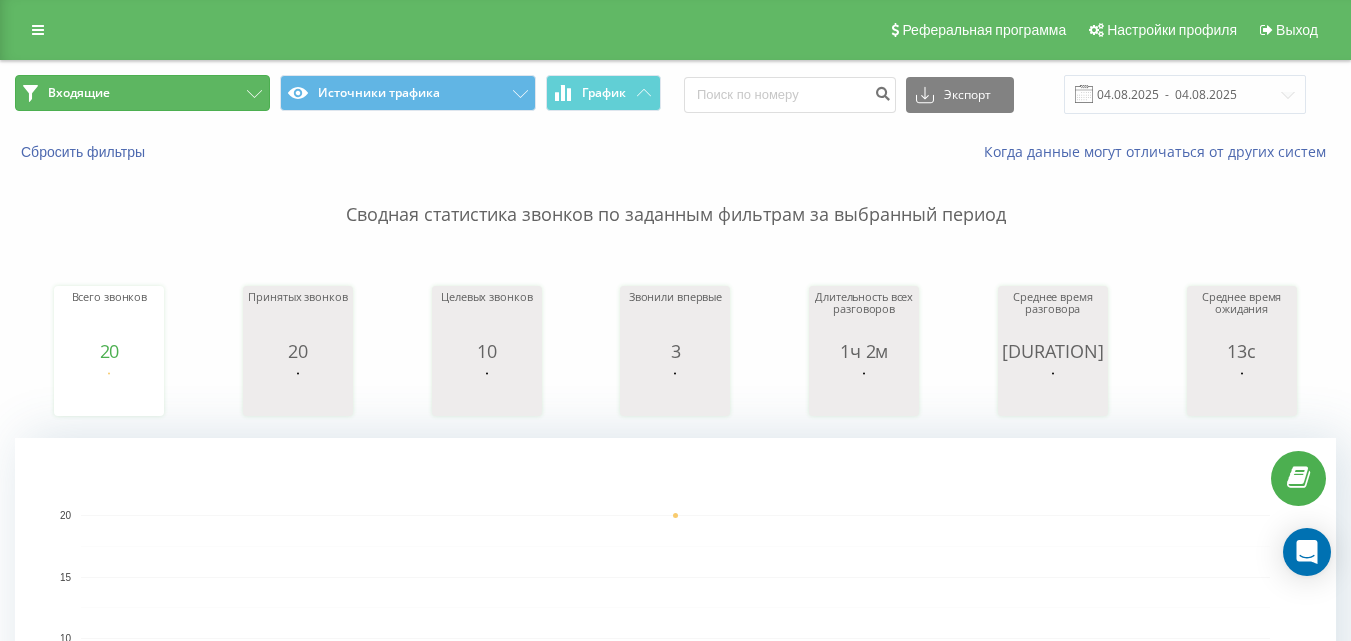 click on "Входящие" at bounding box center (142, 93) 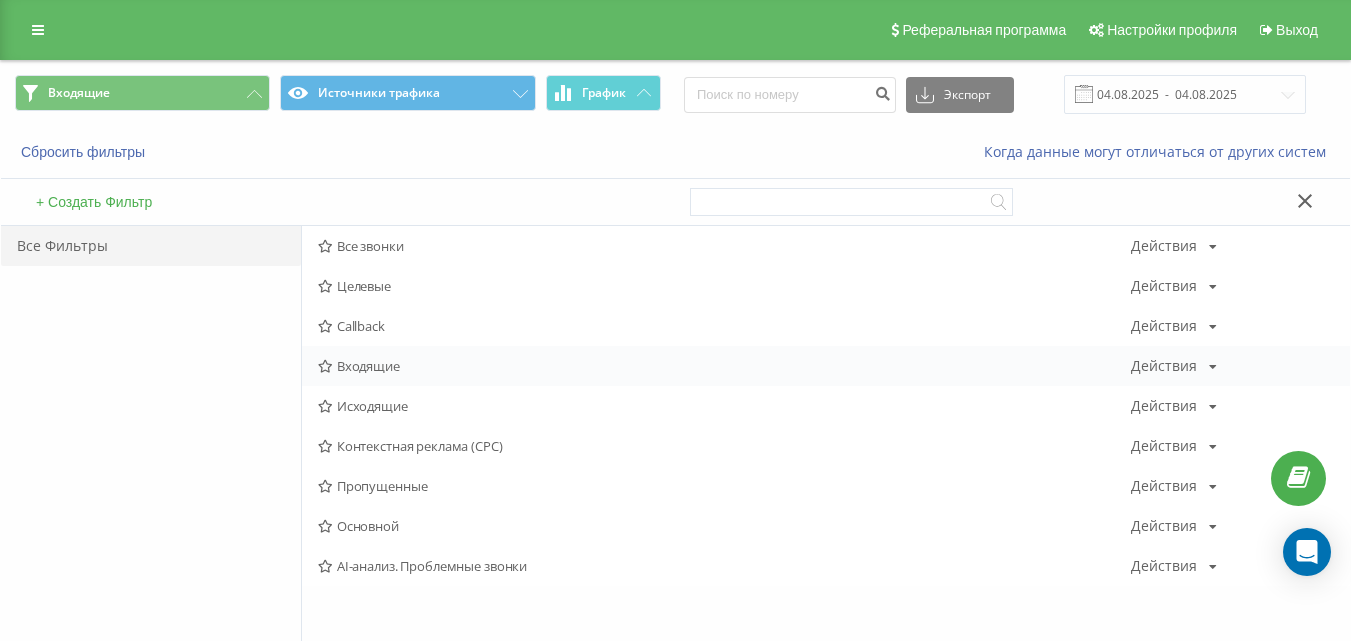 click on "Входящие" at bounding box center [724, 366] 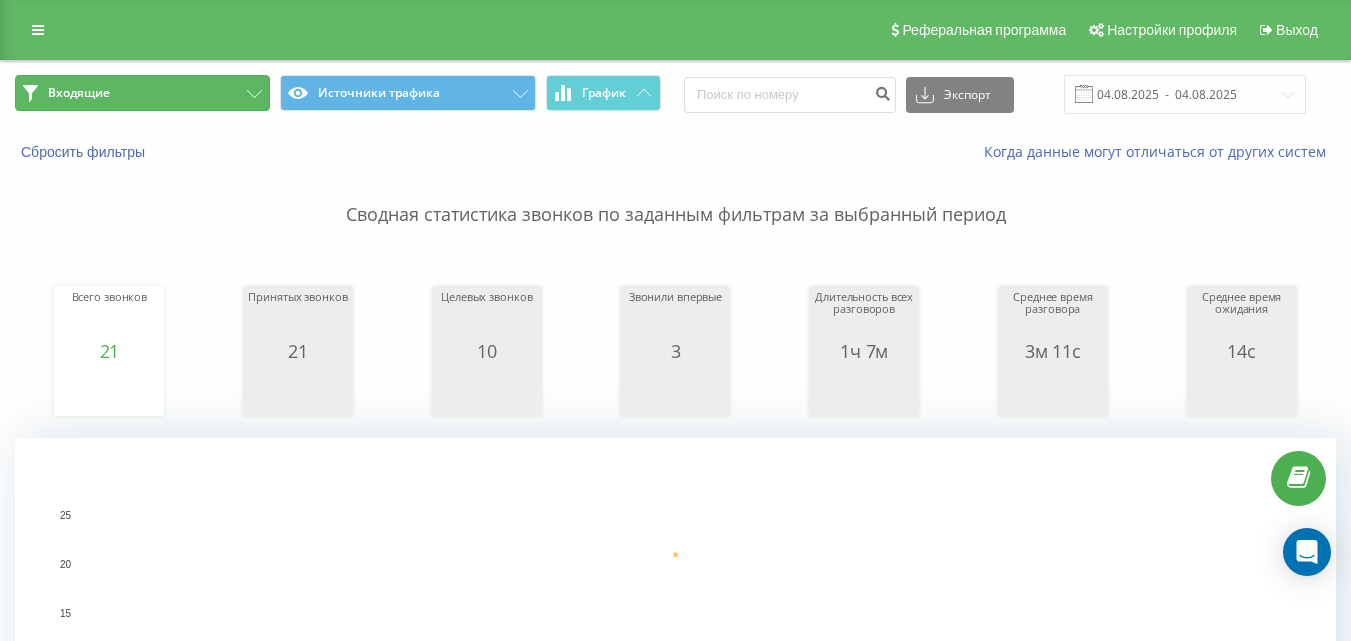 drag, startPoint x: 187, startPoint y: 100, endPoint x: 200, endPoint y: 157, distance: 58.463665 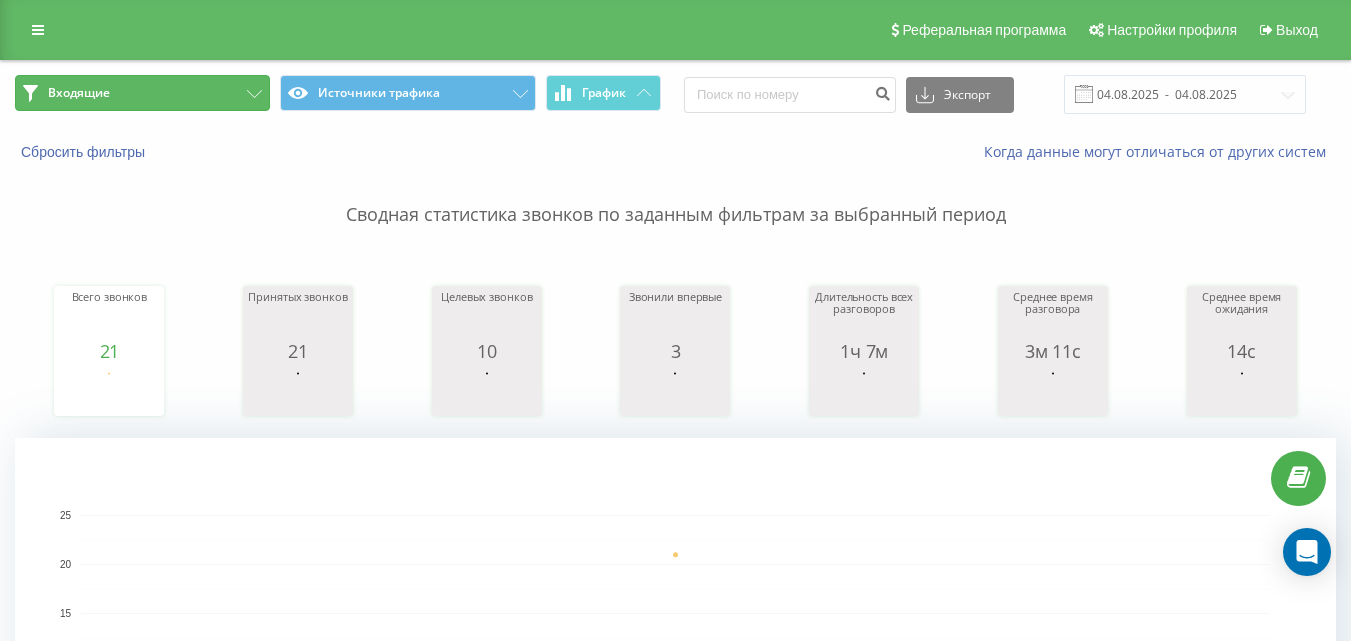 click on "Входящие" at bounding box center (142, 93) 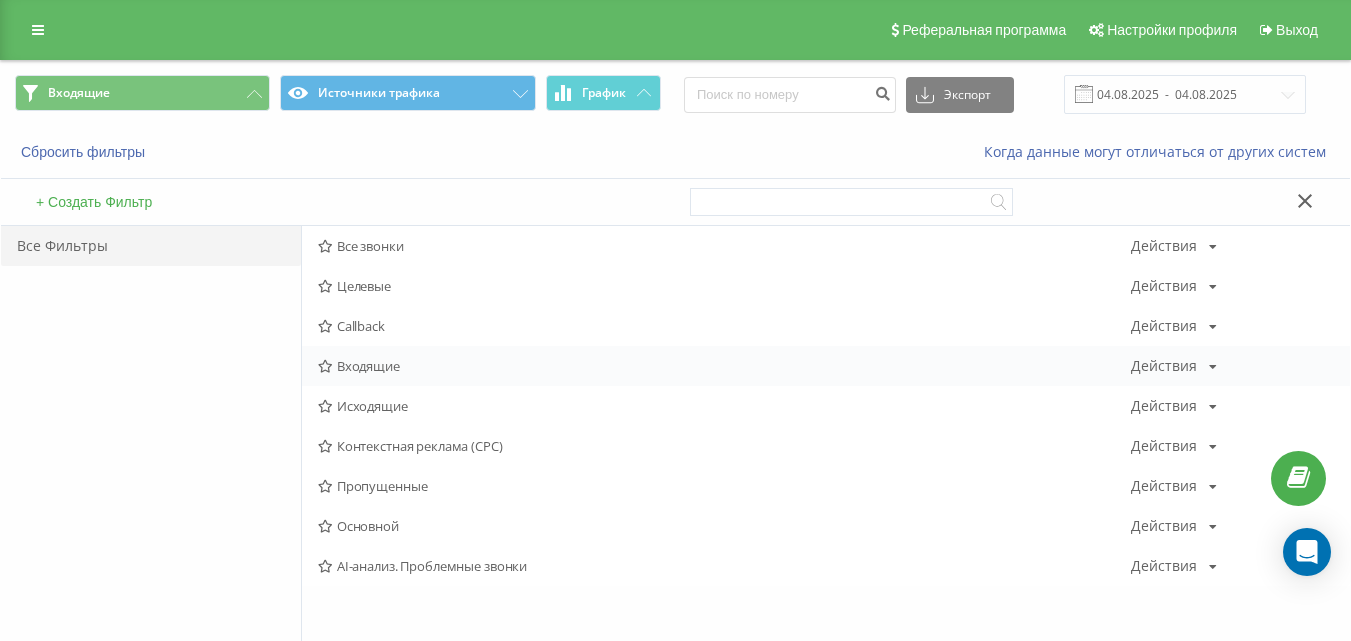 click on "Входящие Действия Редактировать Копировать Удалить По умолчанию Поделиться" at bounding box center (826, 366) 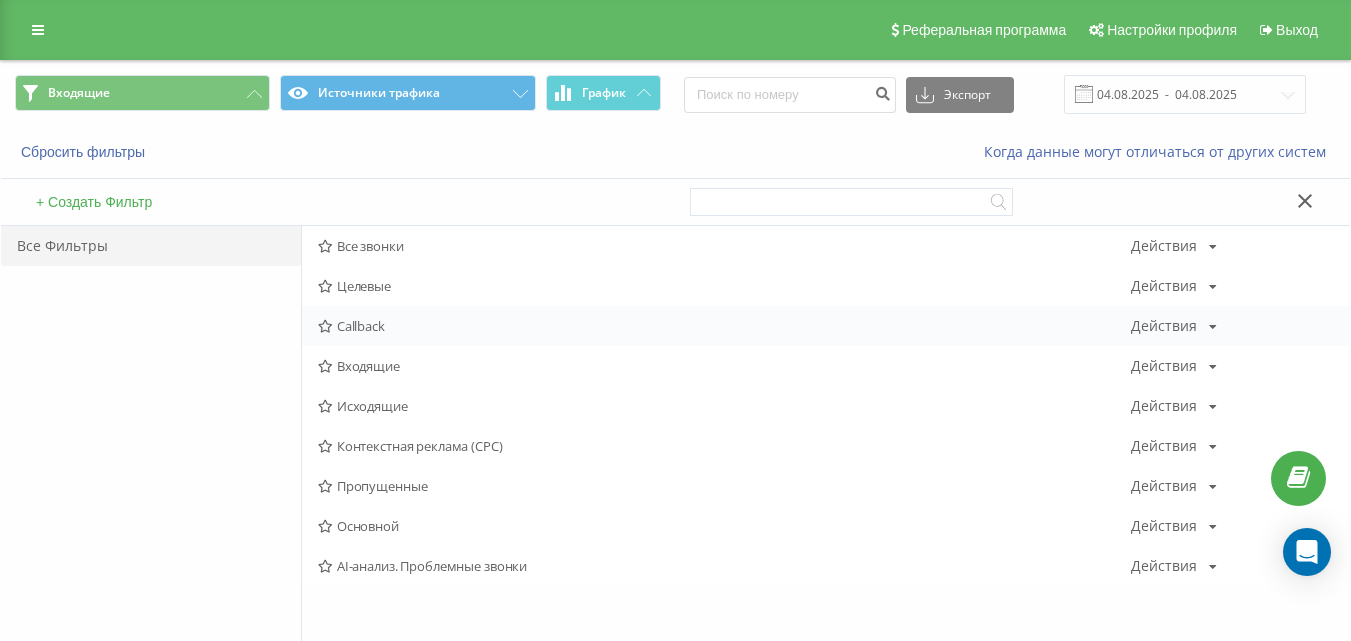 click on "Callback Действия Редактировать Копировать Удалить По умолчанию Поделиться" at bounding box center [826, 326] 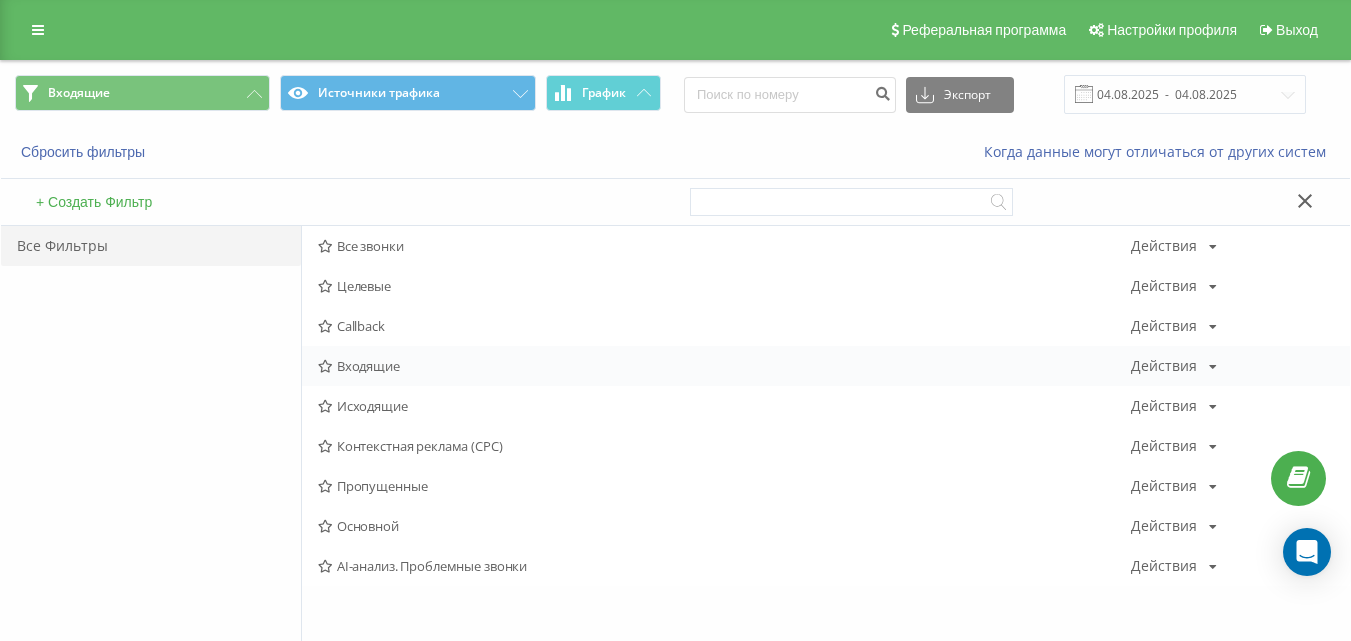 click on "Входящие" at bounding box center (724, 366) 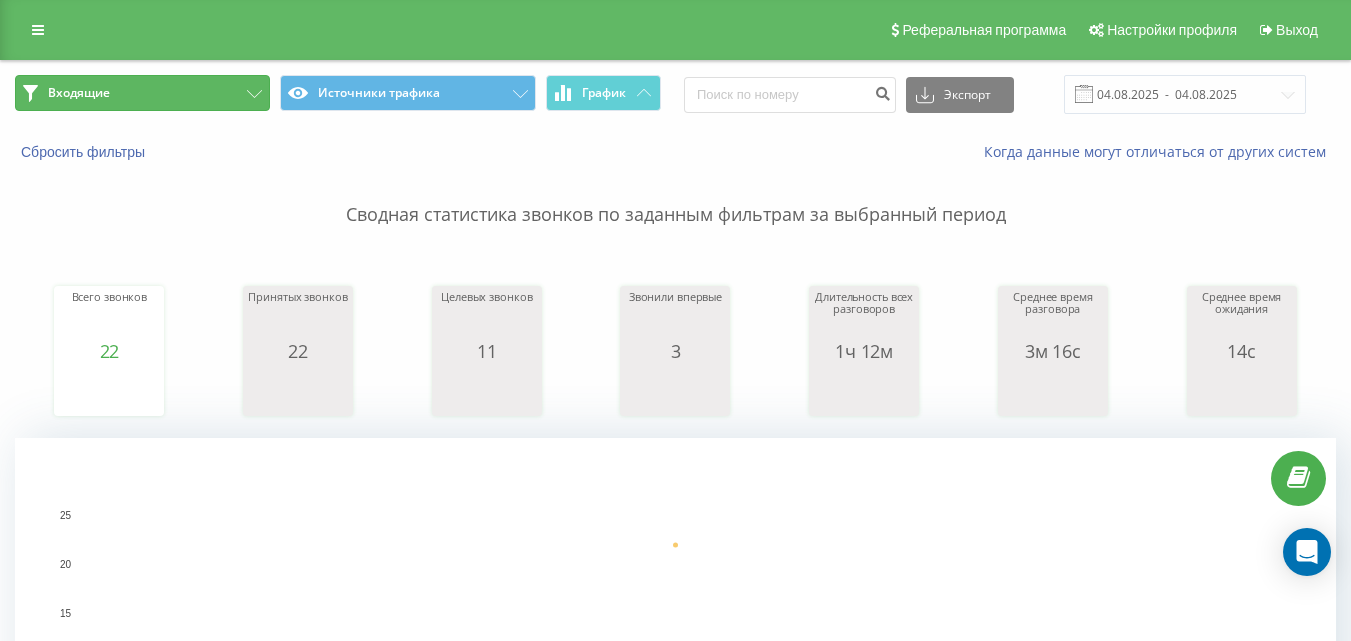 click on "Входящие" at bounding box center (79, 93) 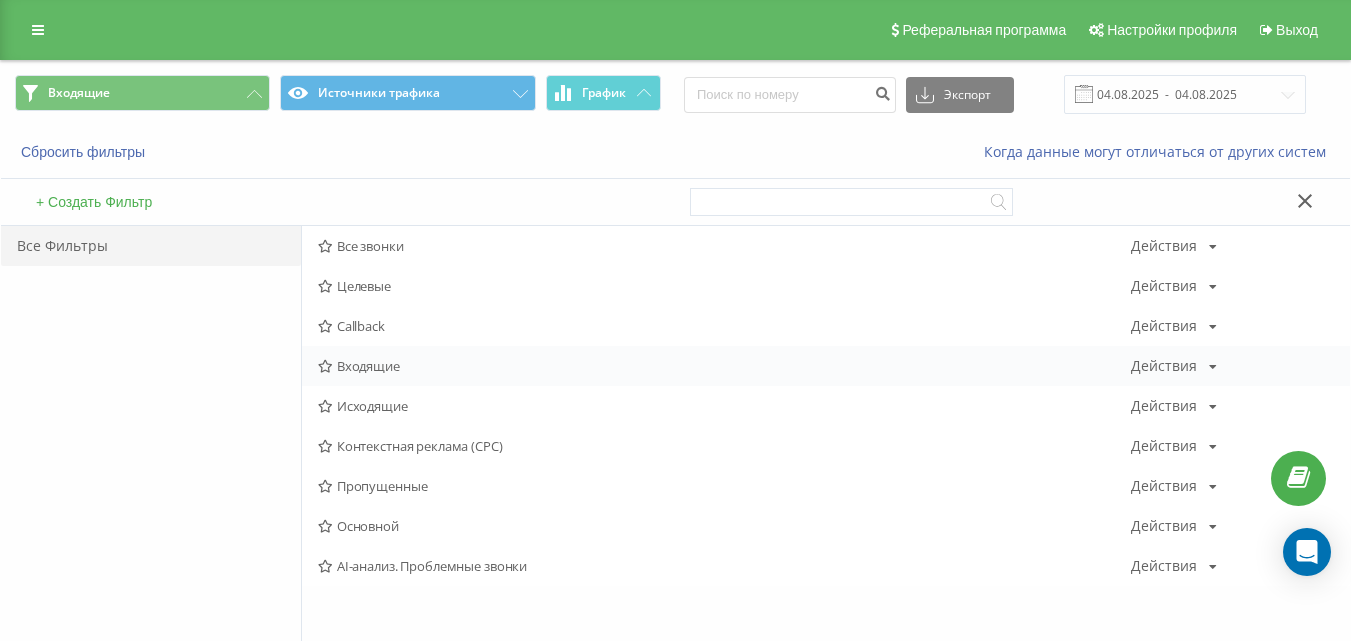 click on "Входящие" at bounding box center [724, 366] 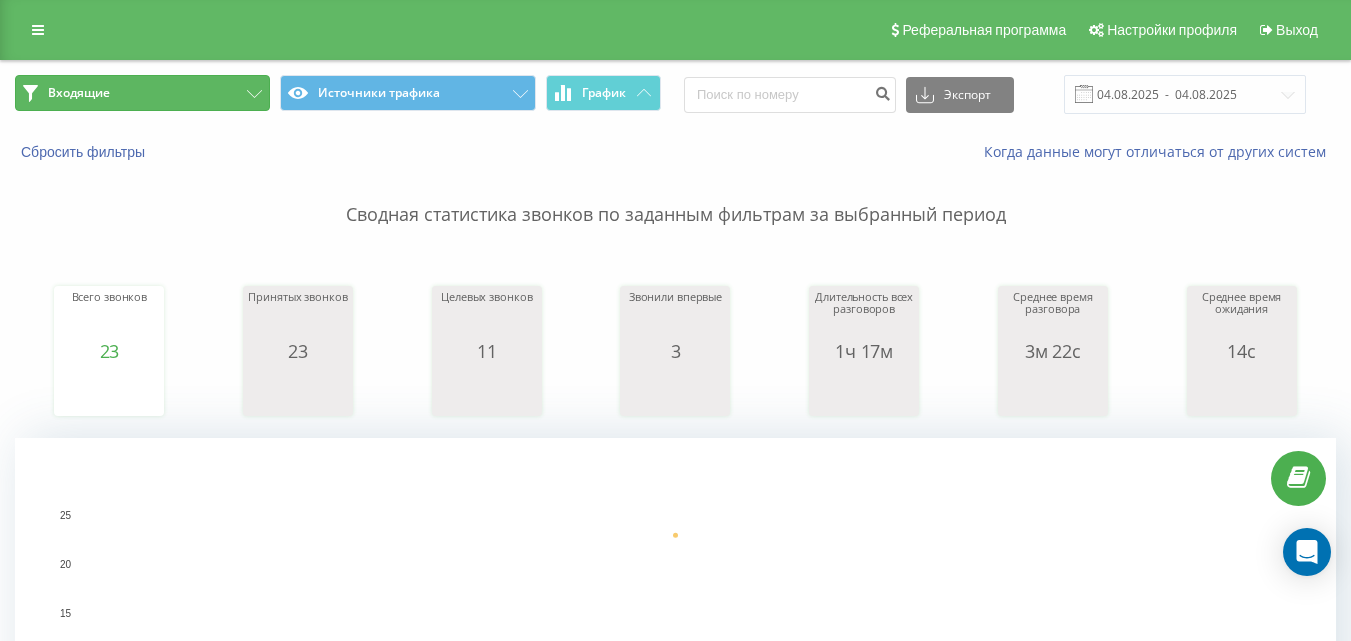 click on "Входящие" at bounding box center (142, 93) 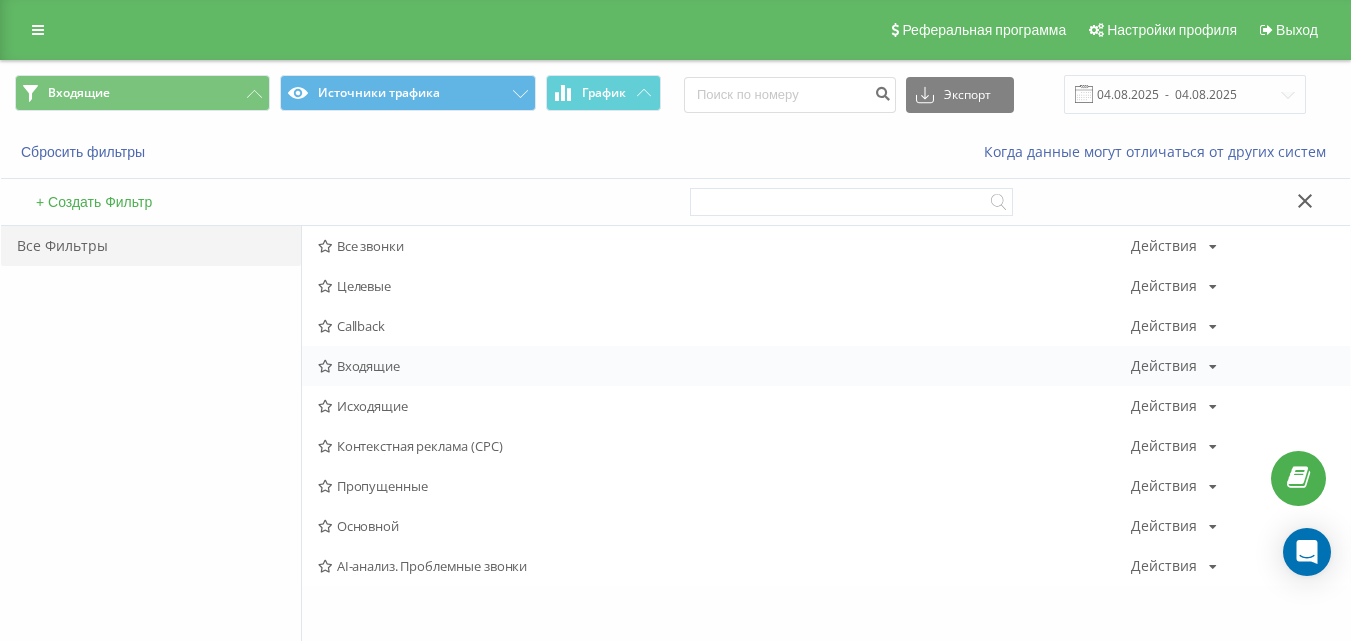 click on "Входящие" at bounding box center (724, 366) 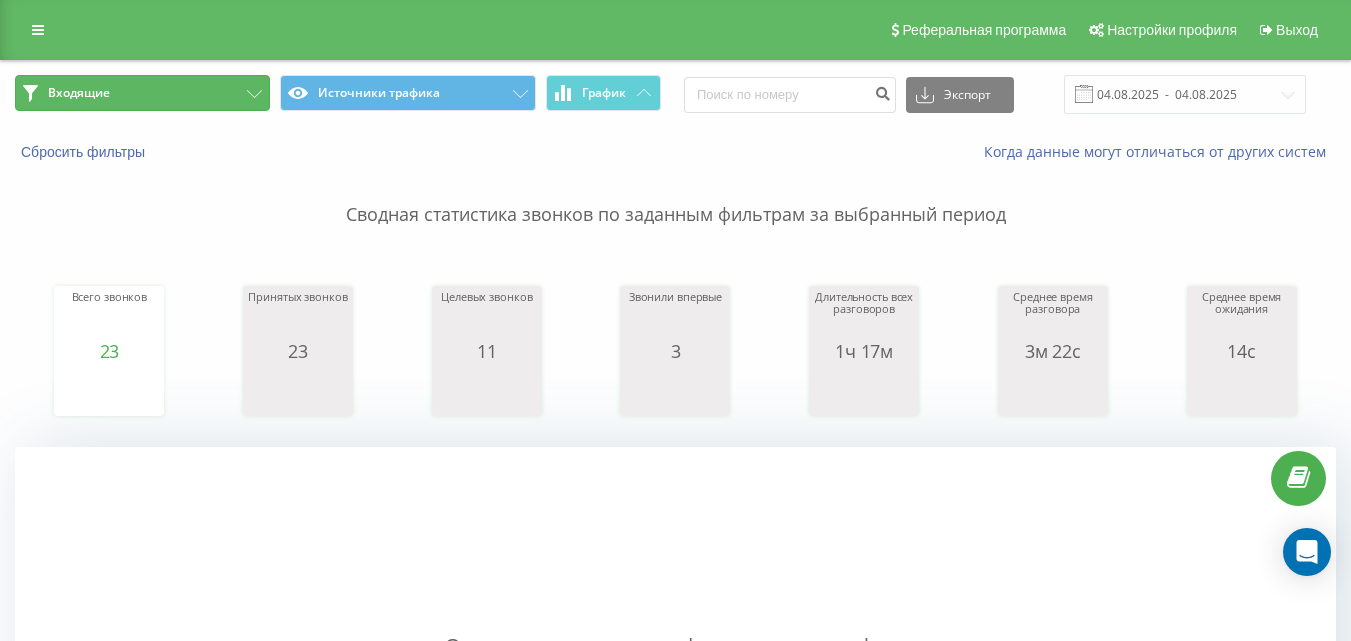 click on "Входящие" at bounding box center [142, 93] 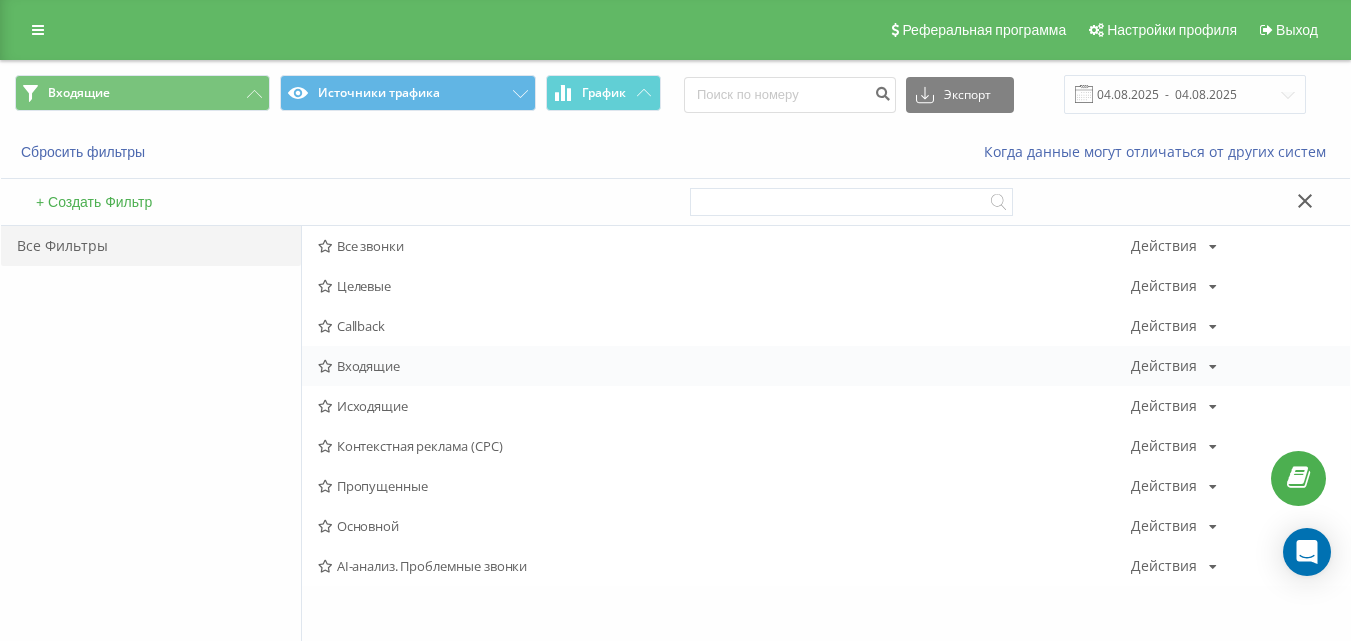 click on "Входящие" at bounding box center (724, 366) 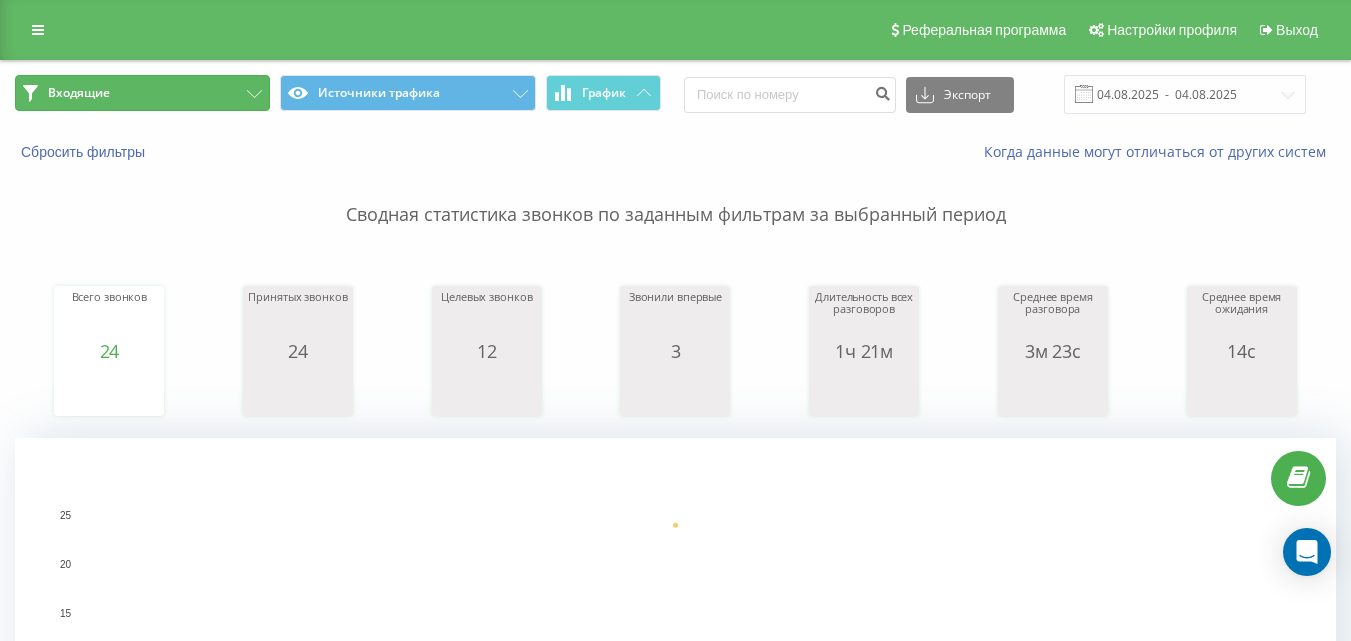 click 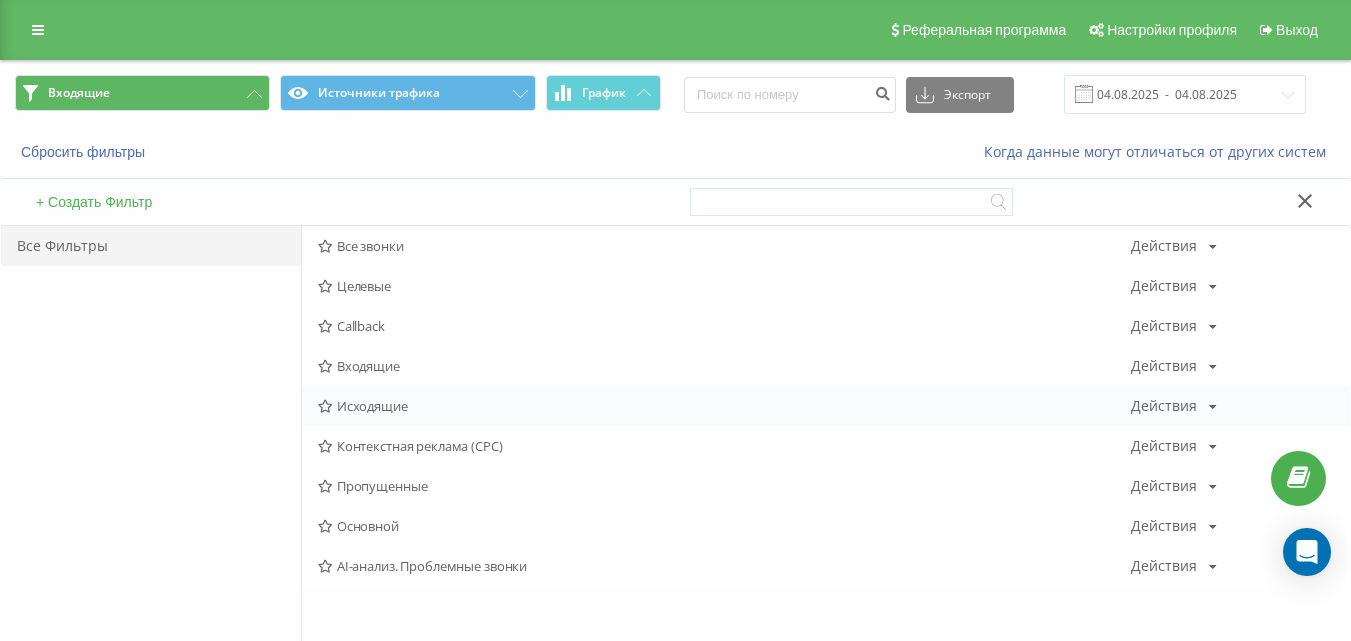 click on "Исходящие" at bounding box center [724, 406] 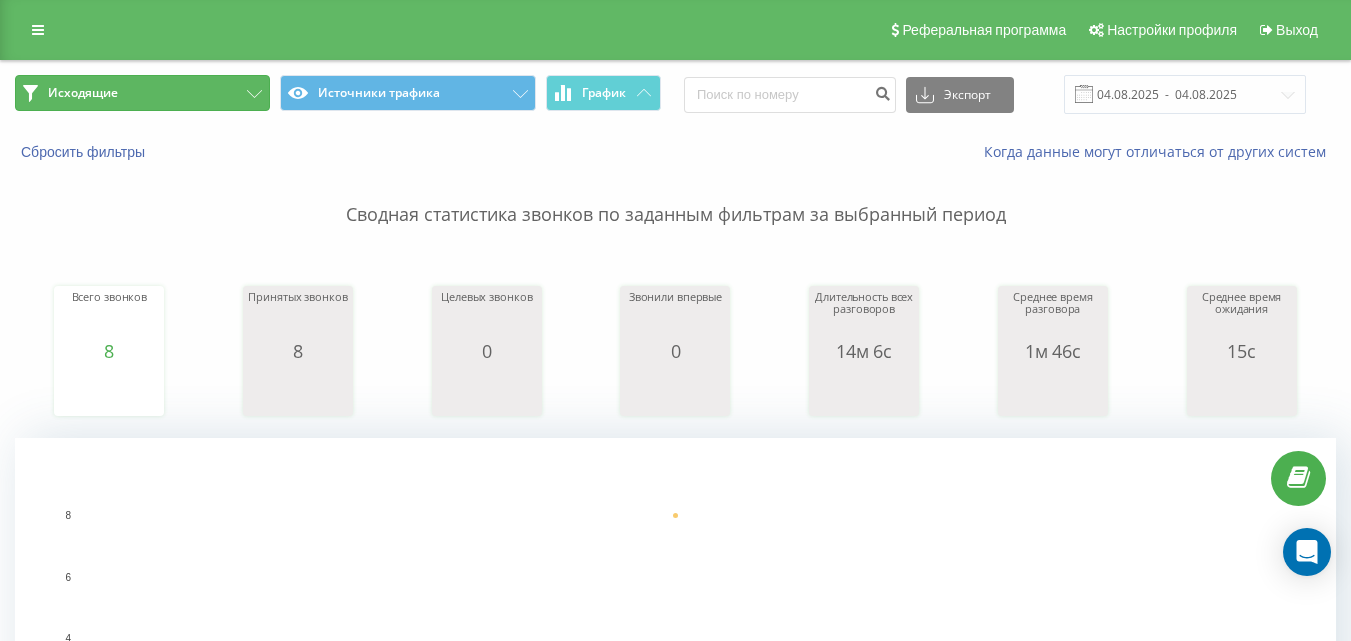 click on "Исходящие" at bounding box center (142, 93) 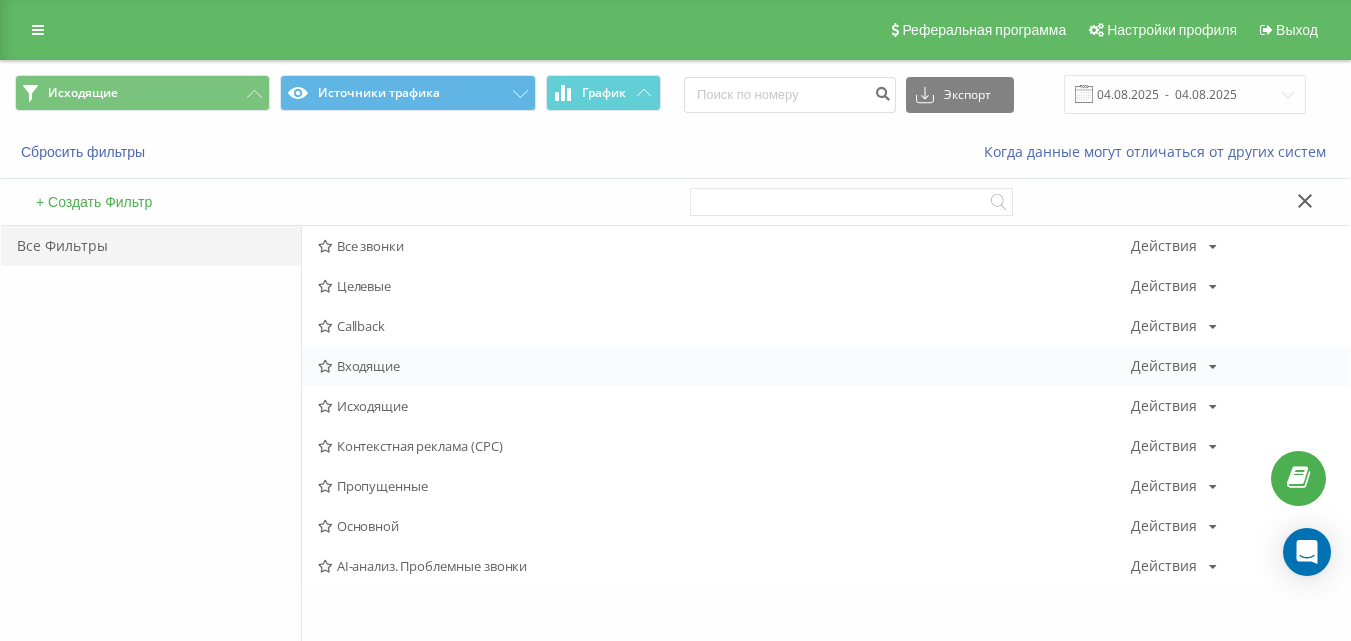 click on "Входящие" at bounding box center (724, 366) 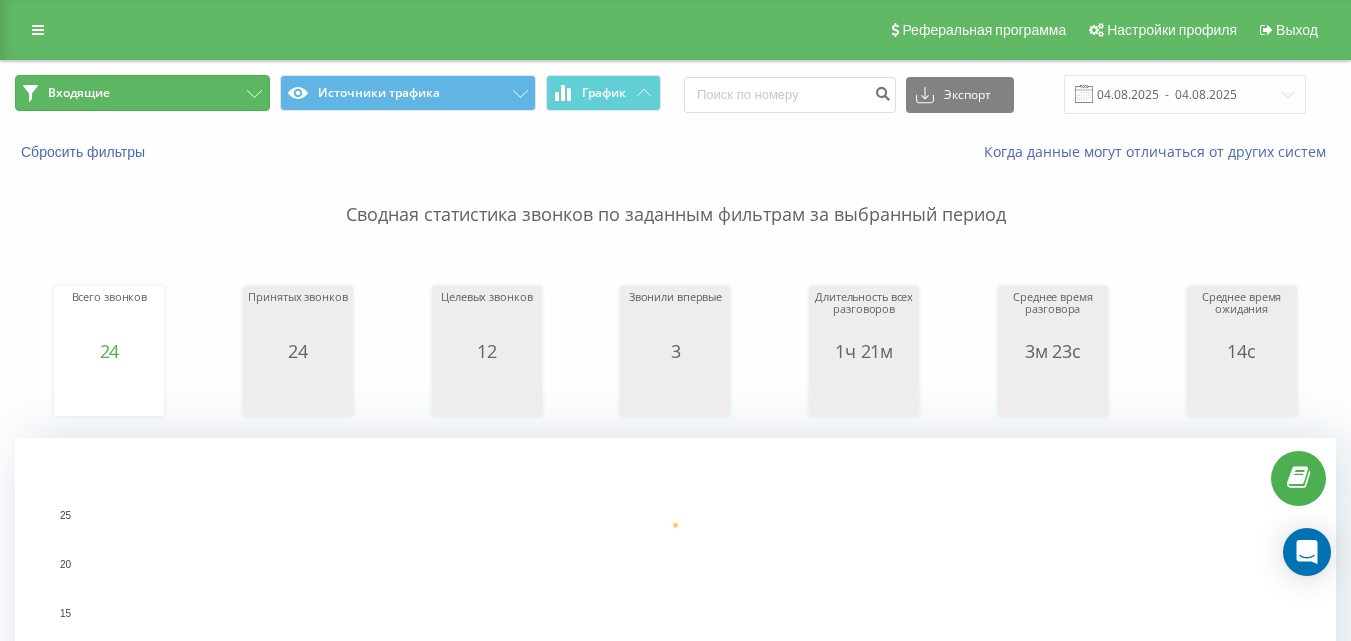 click 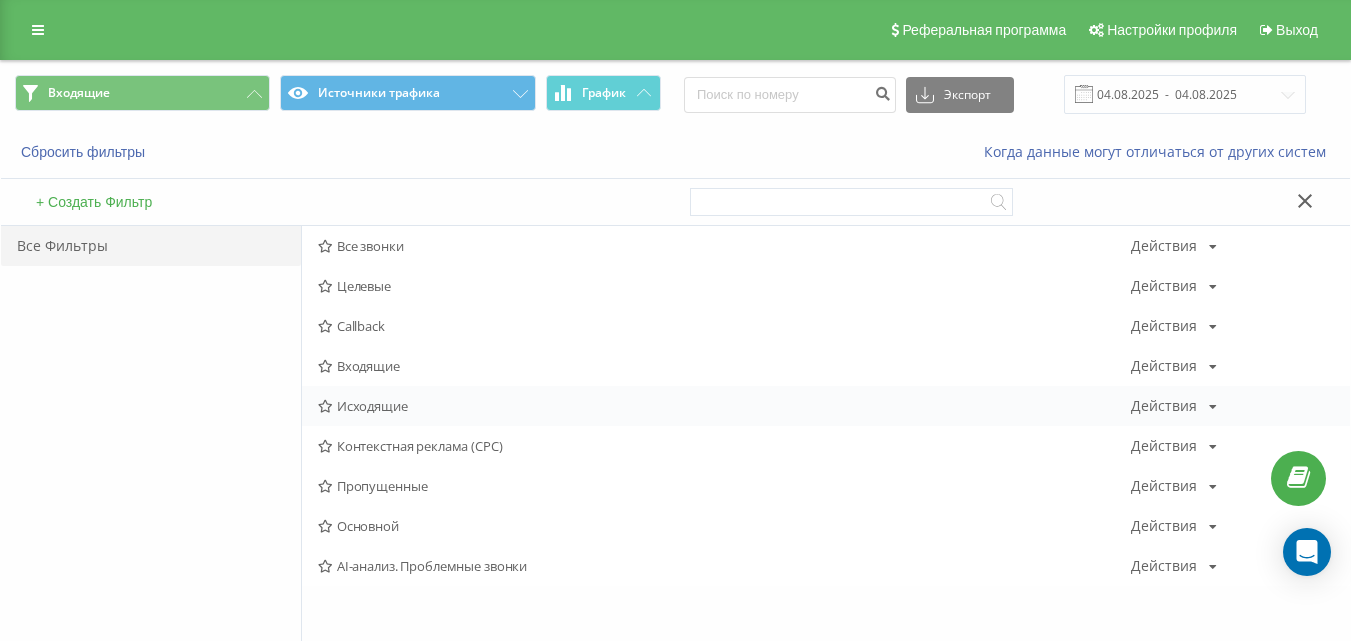 click on "Исходящие" at bounding box center [724, 406] 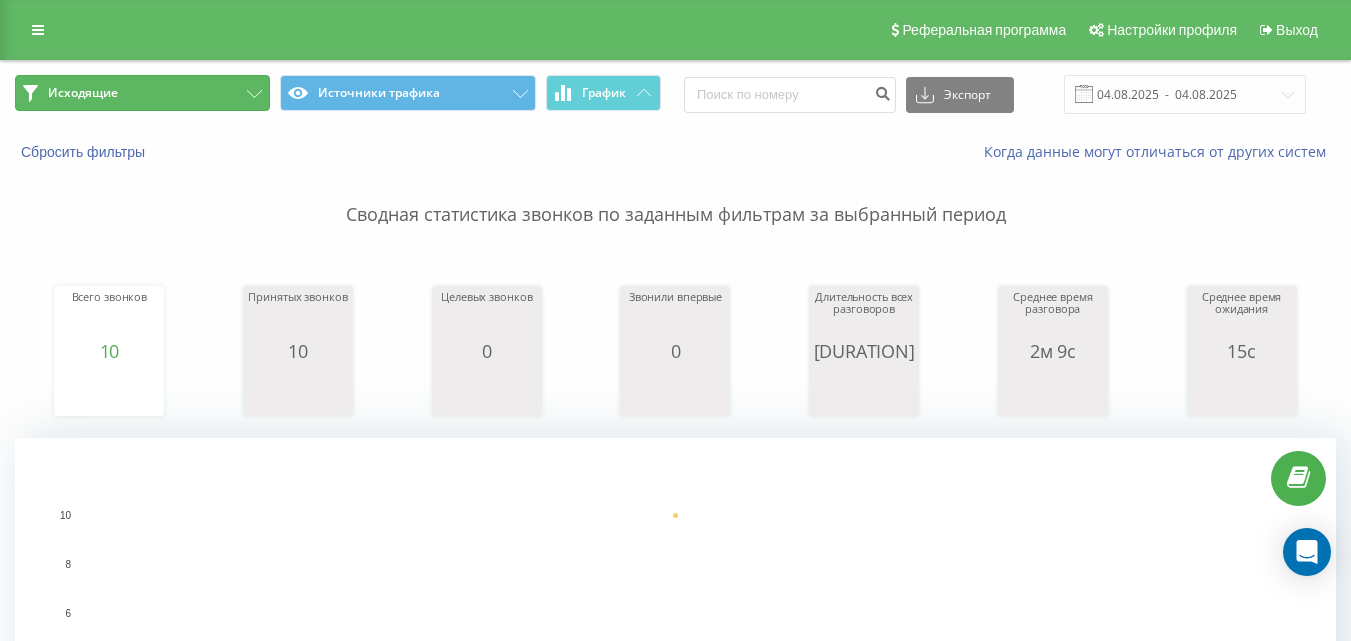 click on "Исходящие" at bounding box center [142, 93] 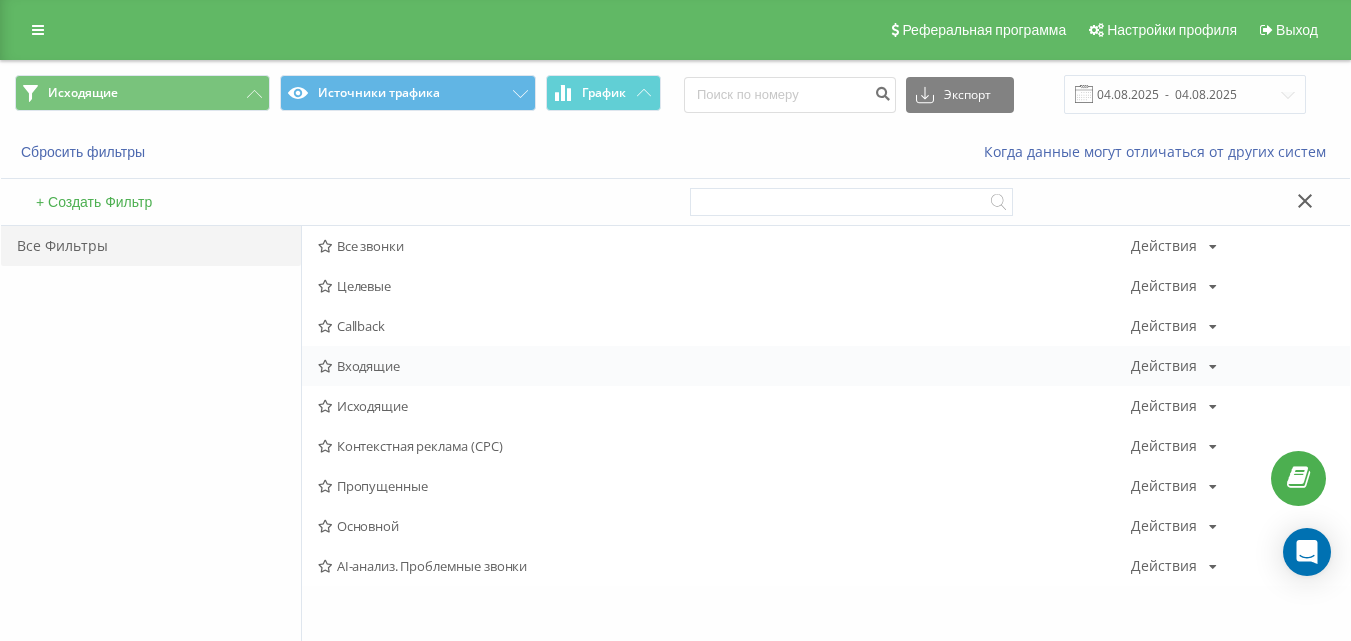 click on "Входящие Действия Редактировать Копировать Удалить По умолчанию Поделиться" at bounding box center (826, 366) 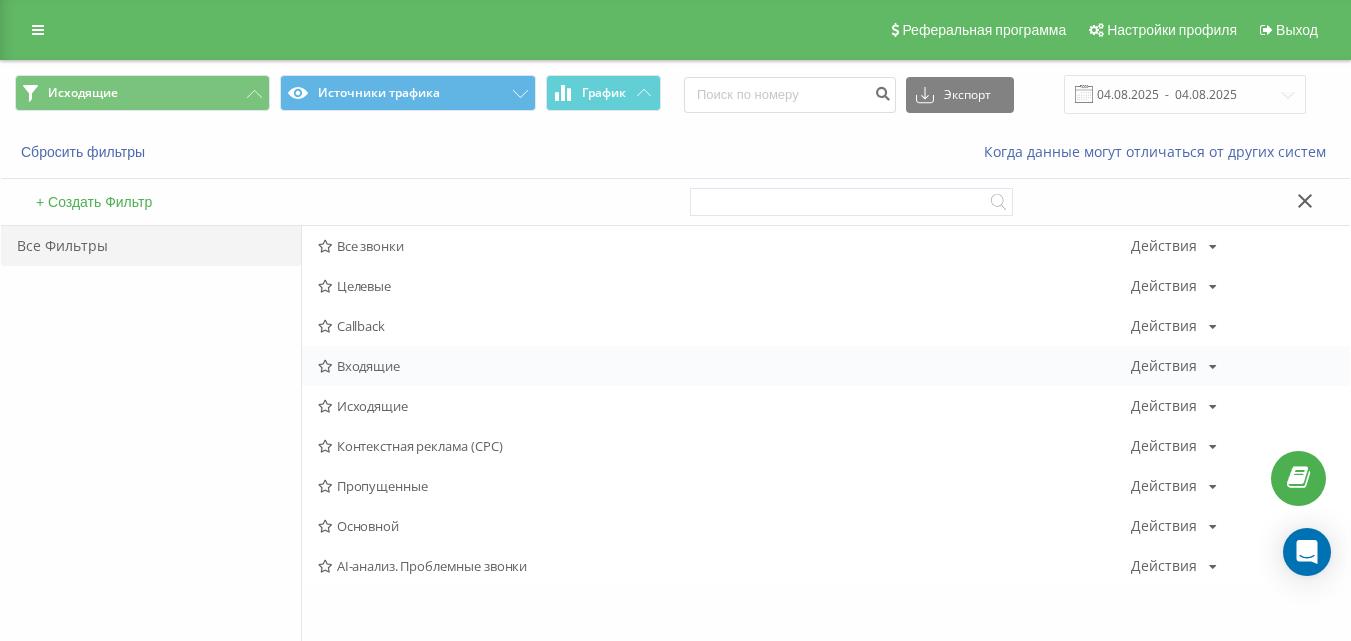 click on "Входящие" at bounding box center (724, 366) 